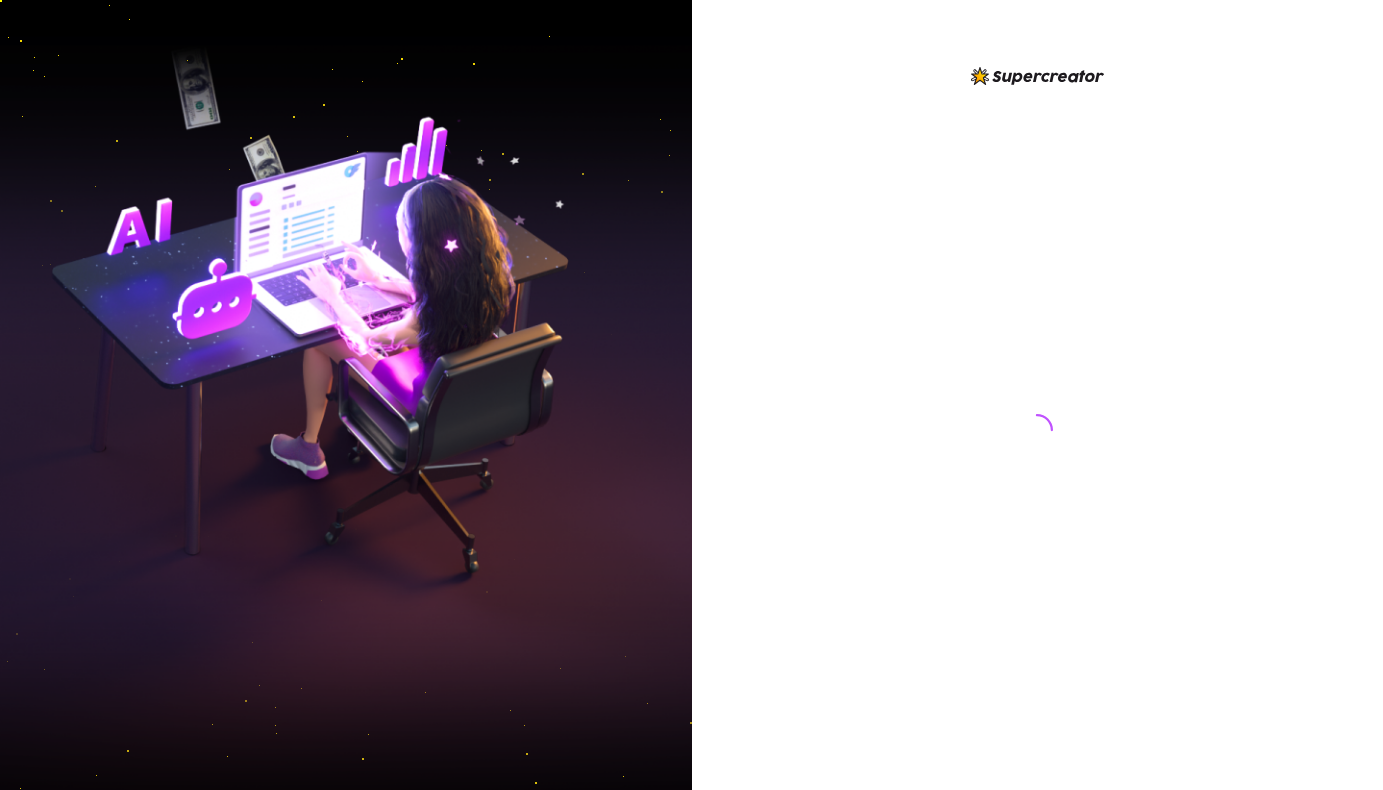 scroll, scrollTop: 0, scrollLeft: 0, axis: both 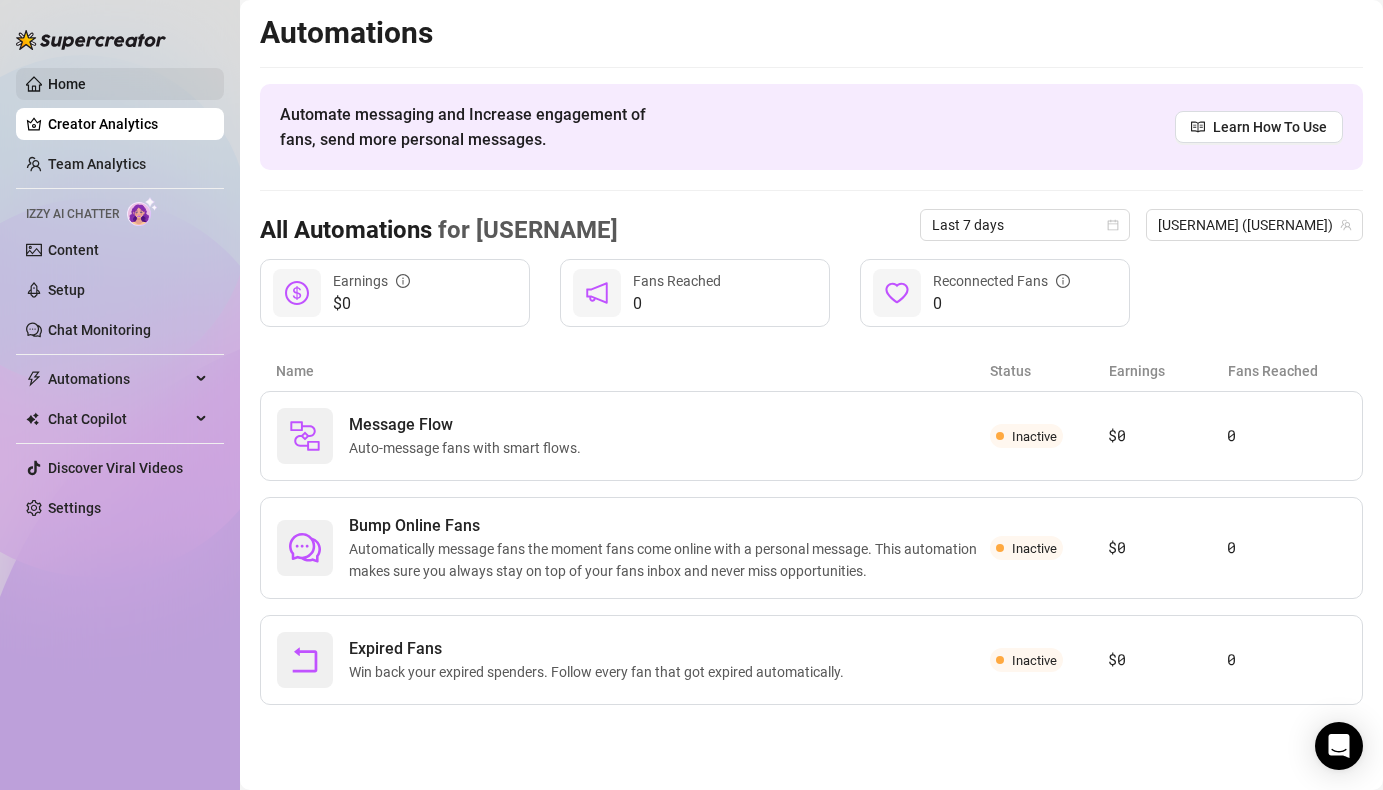 click on "Home" at bounding box center [67, 84] 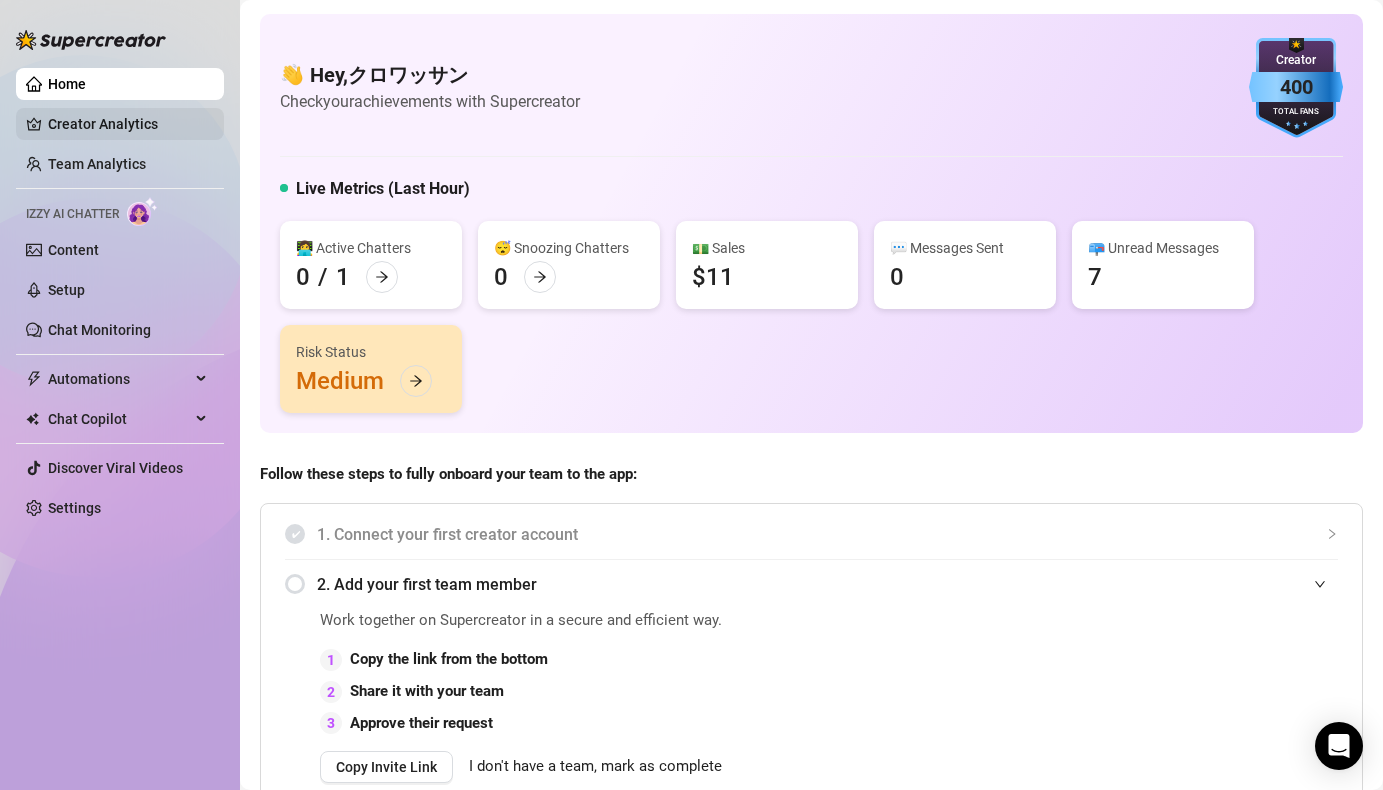 click on "Creator Analytics" at bounding box center [128, 124] 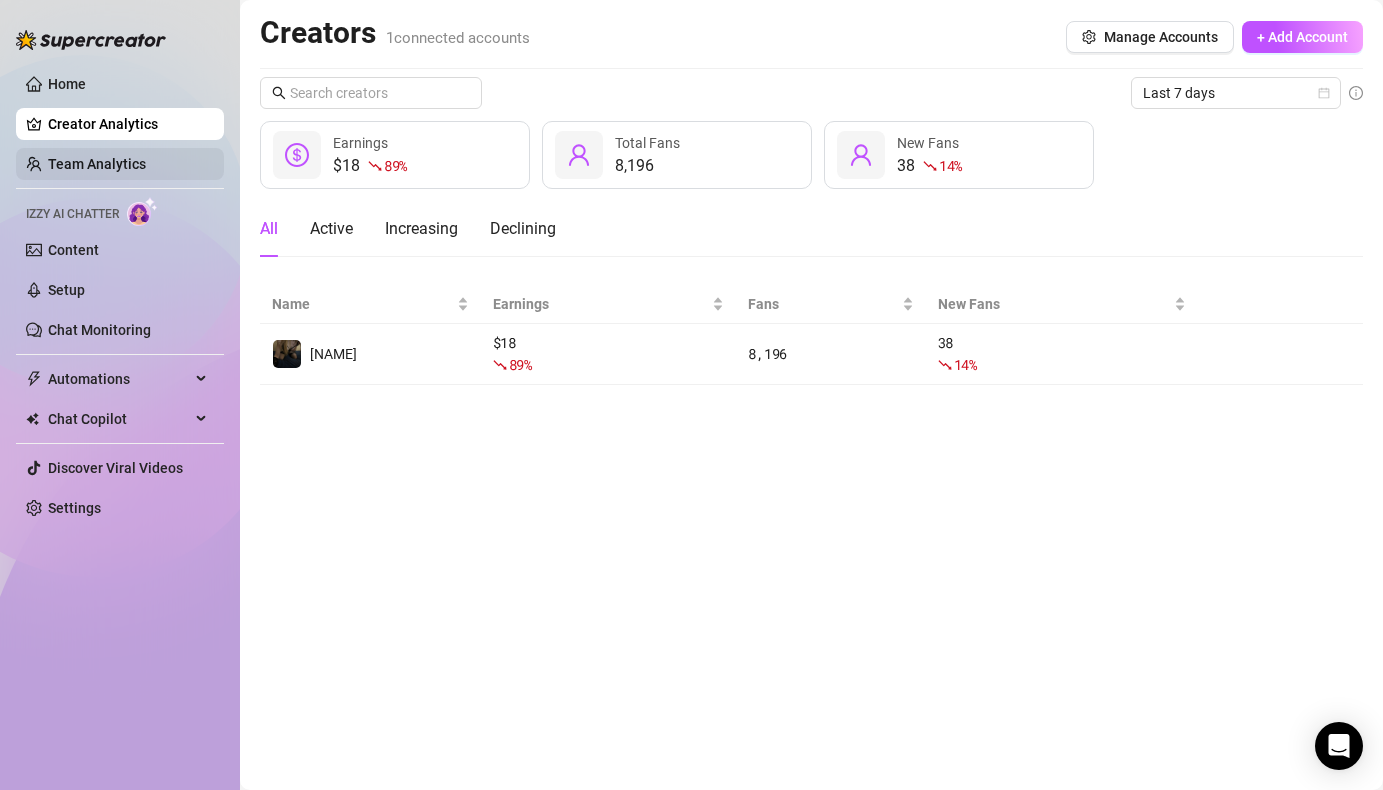 click on "Team Analytics" at bounding box center (97, 164) 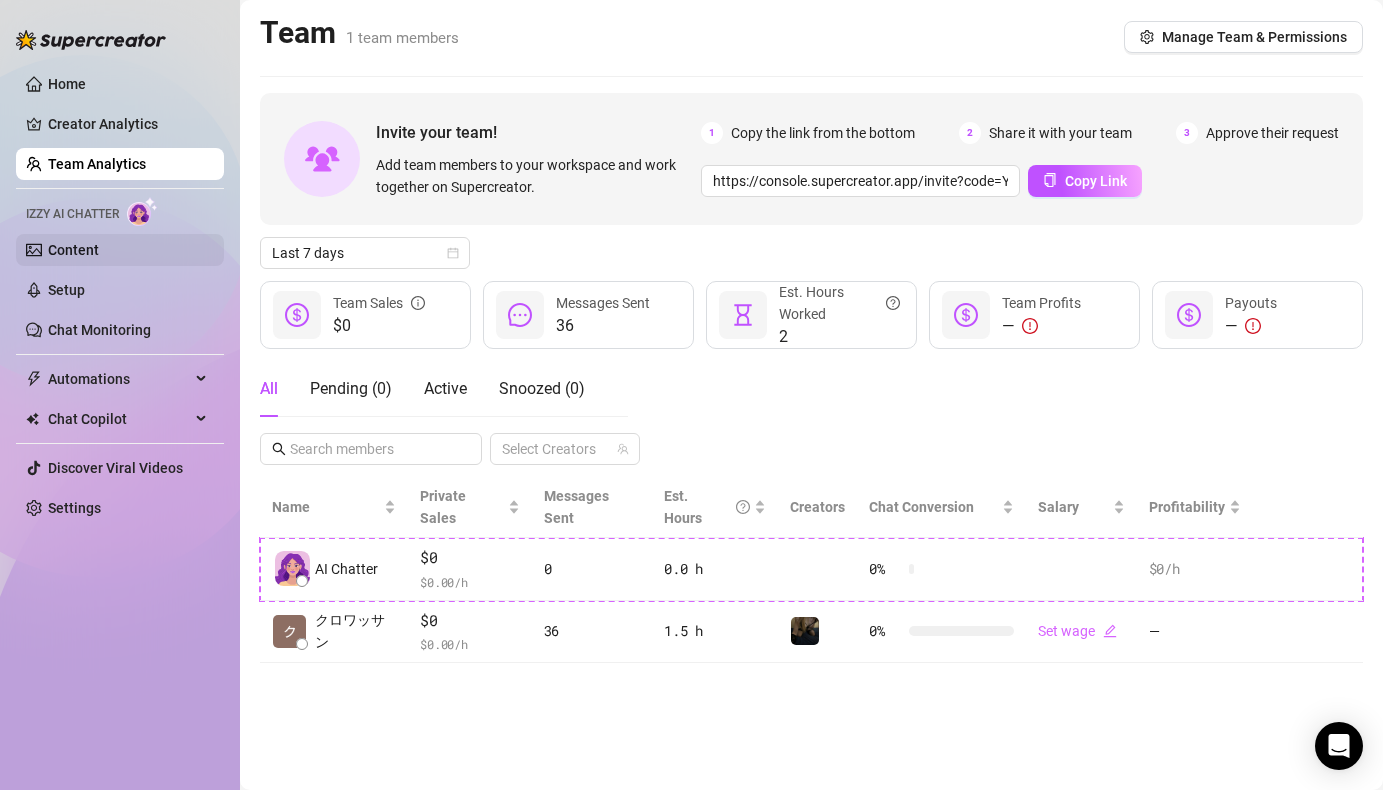click on "Content" at bounding box center (73, 250) 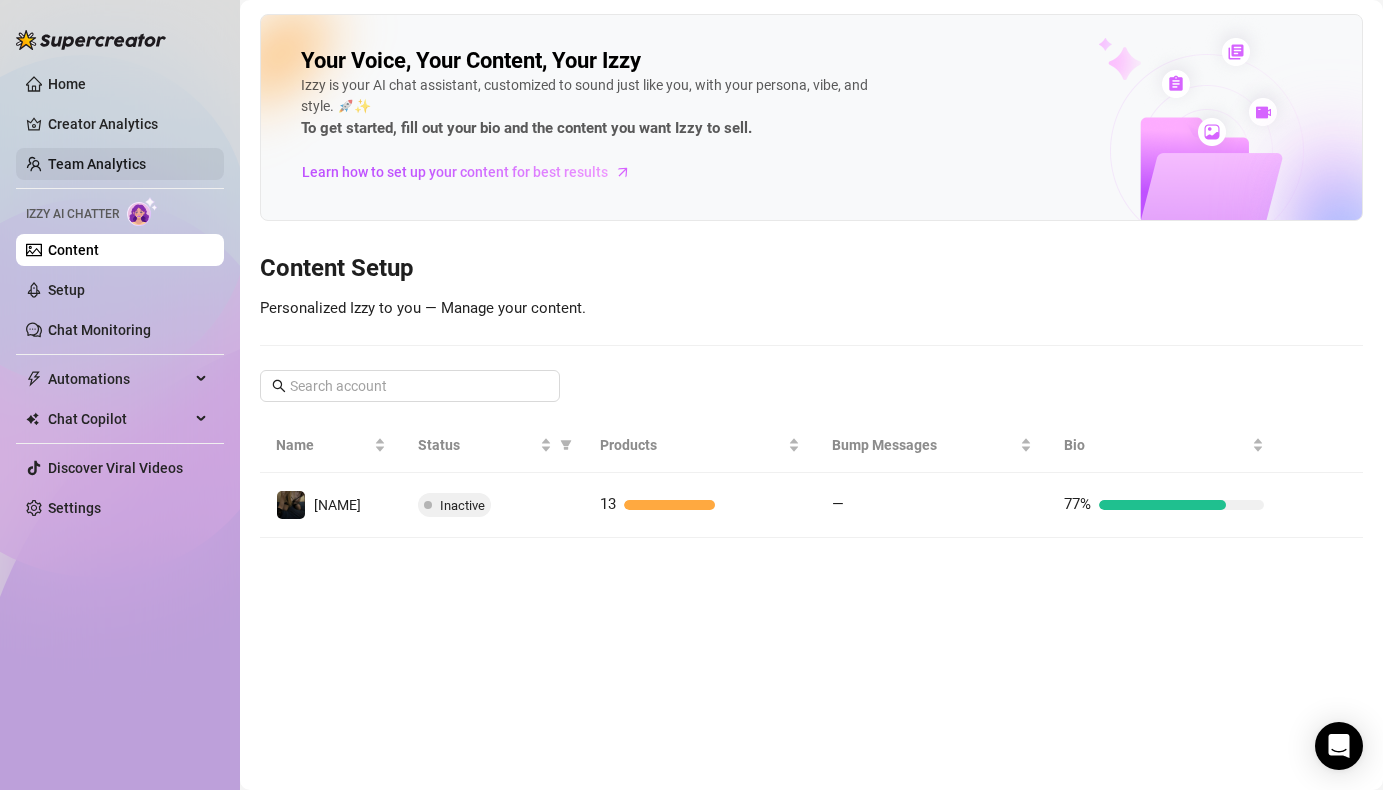 click on "Team Analytics" at bounding box center (97, 164) 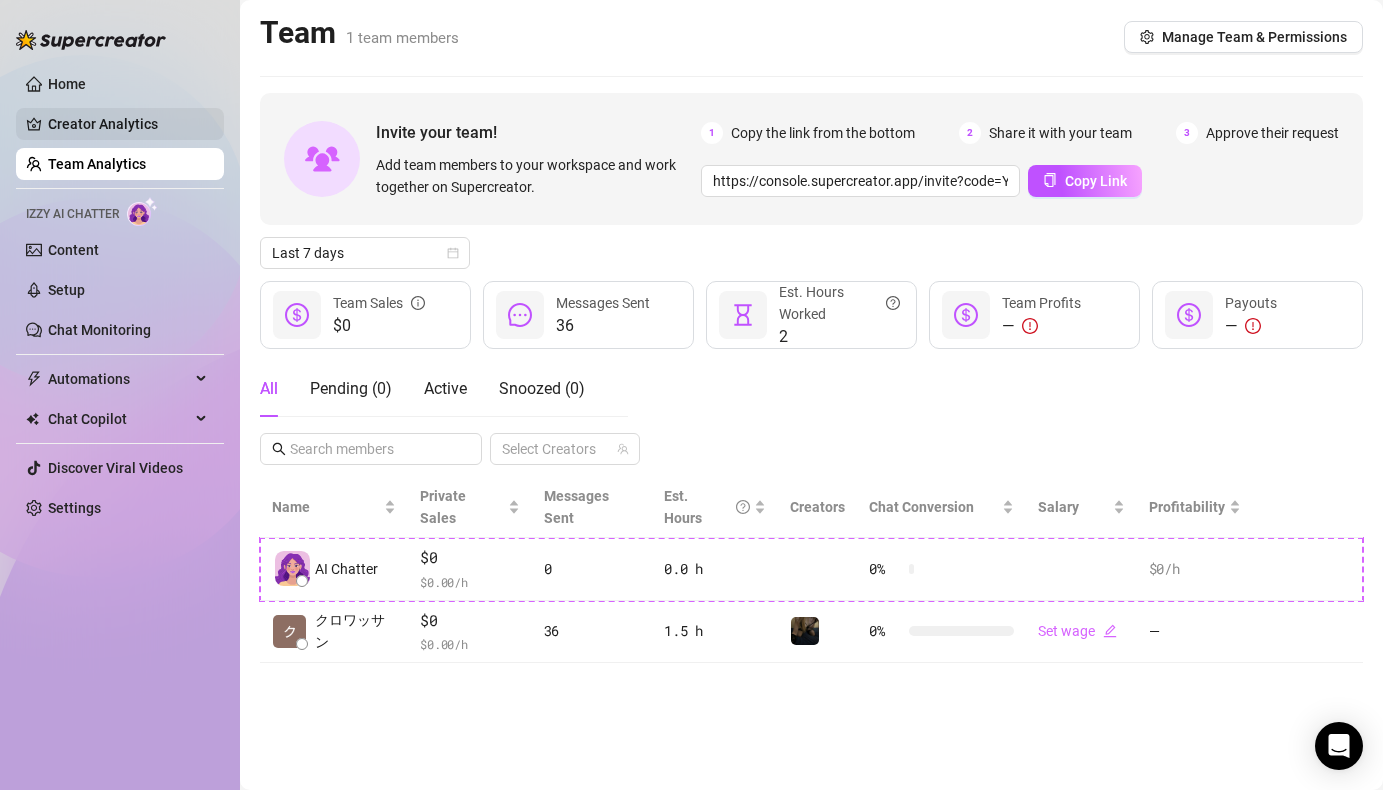click on "Creator Analytics" at bounding box center (128, 124) 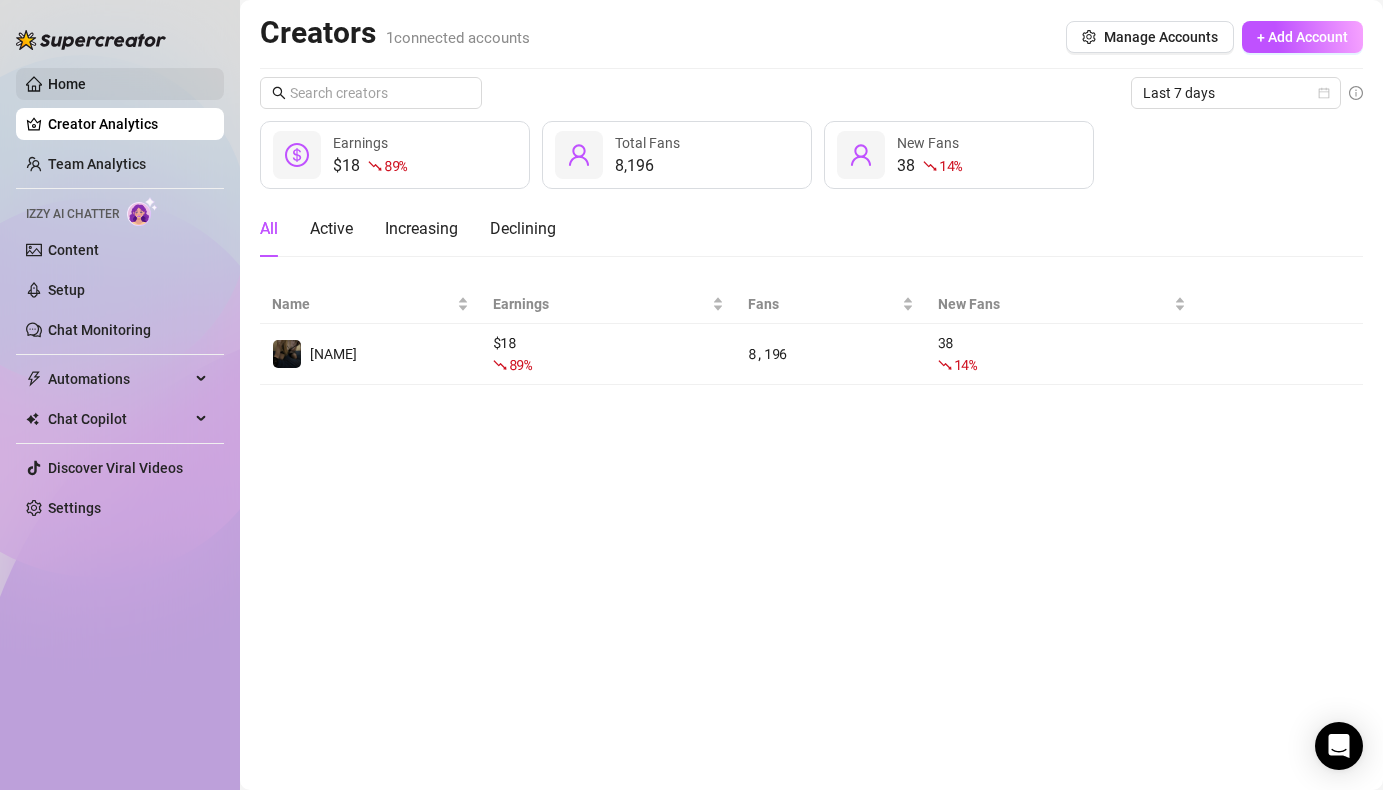 click on "Home" at bounding box center (67, 84) 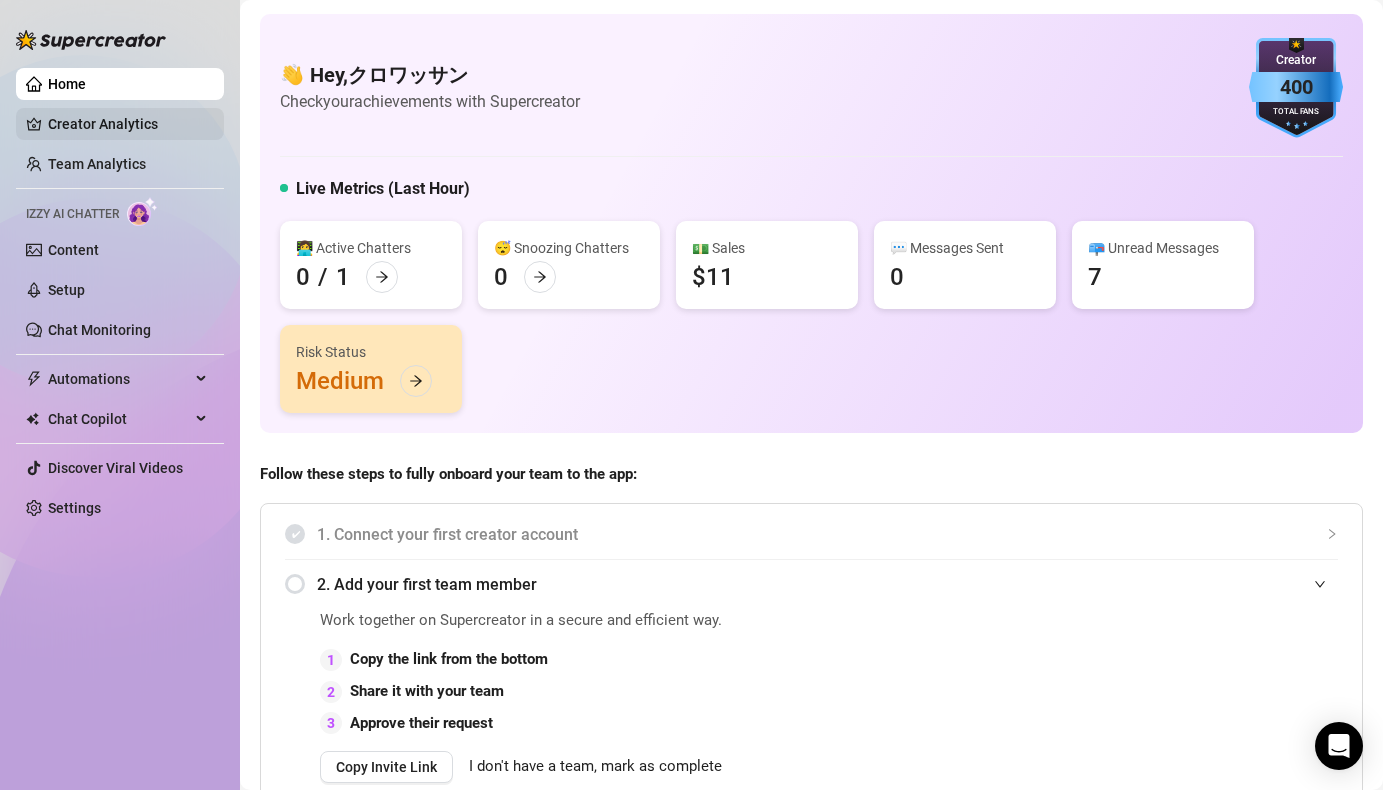 click on "Creator Analytics" at bounding box center (128, 124) 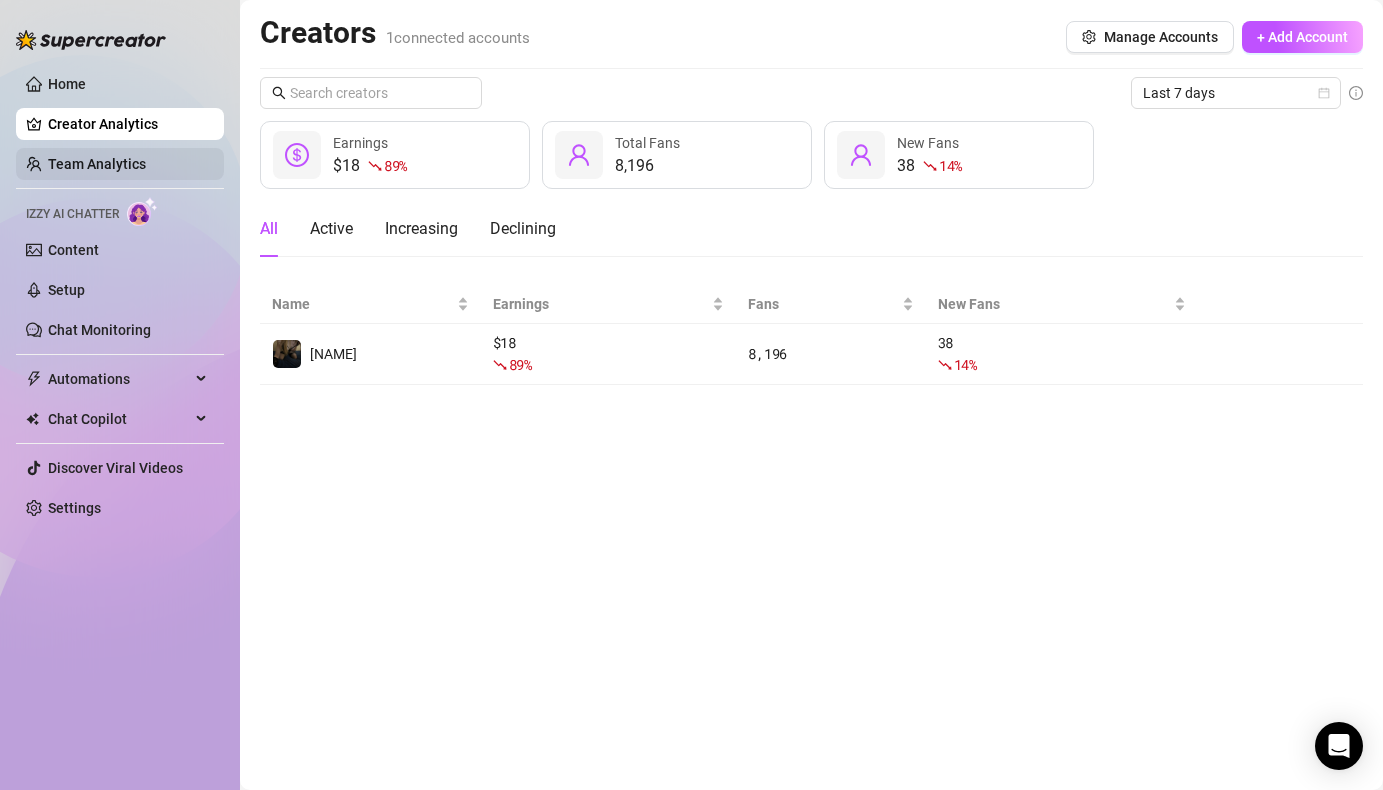 click on "Team Analytics" at bounding box center [97, 164] 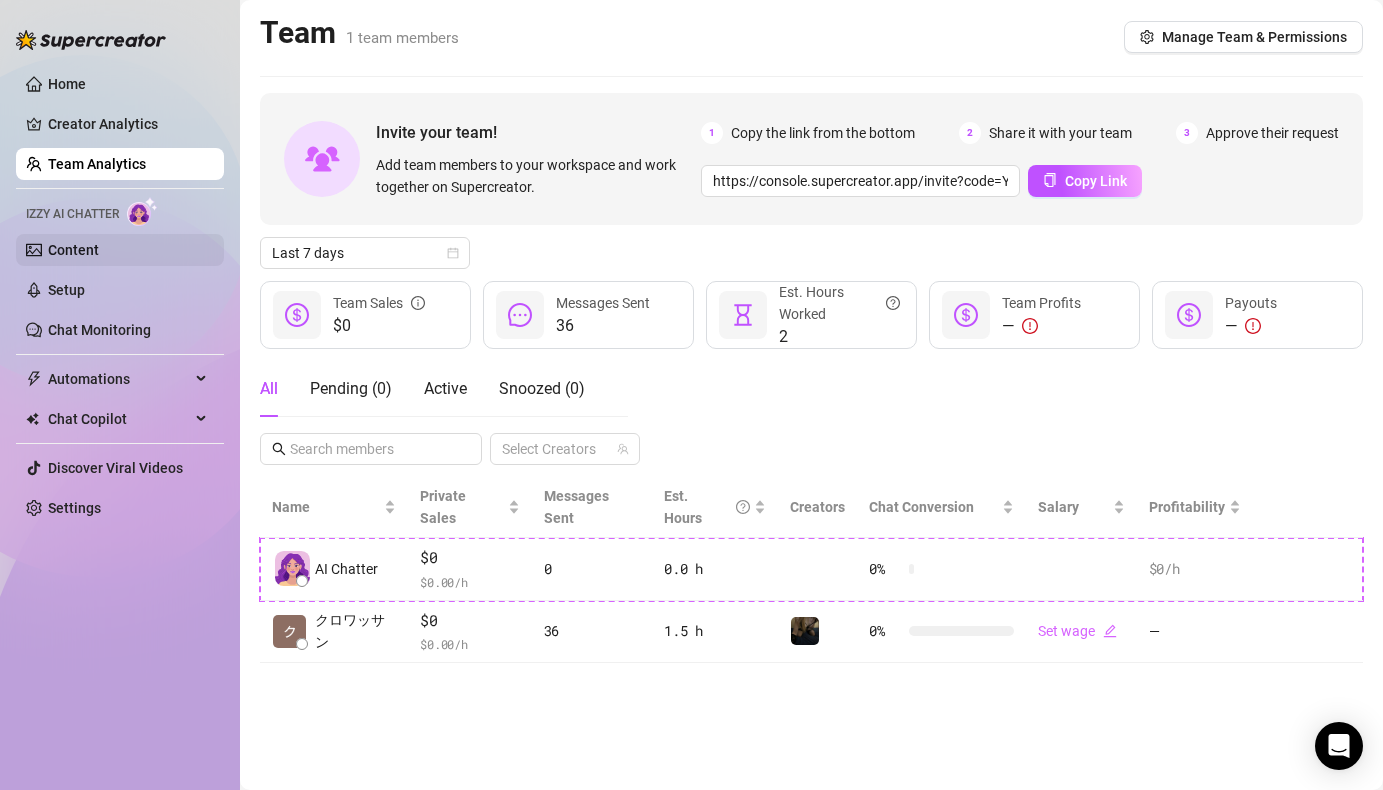 click on "Content" at bounding box center [73, 250] 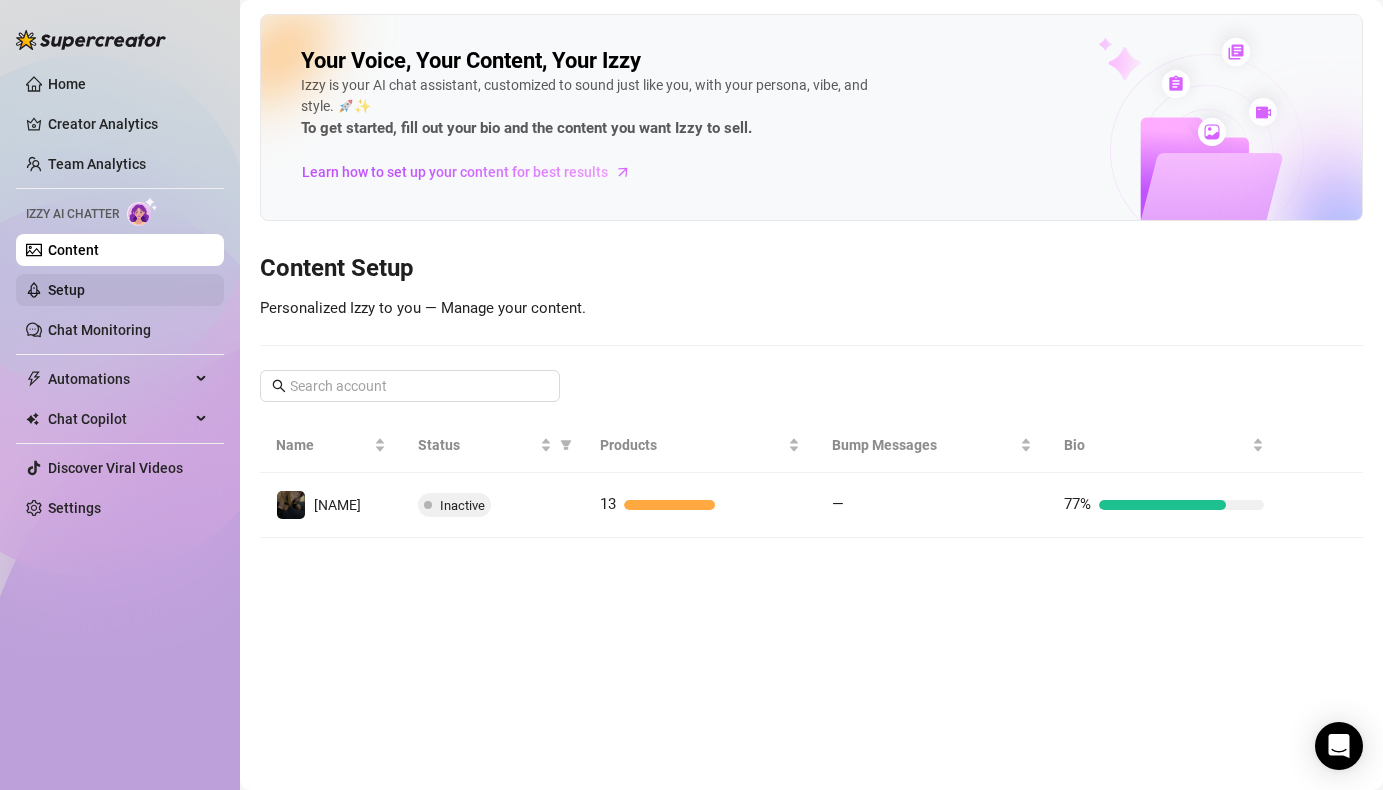 click on "Setup" at bounding box center (66, 290) 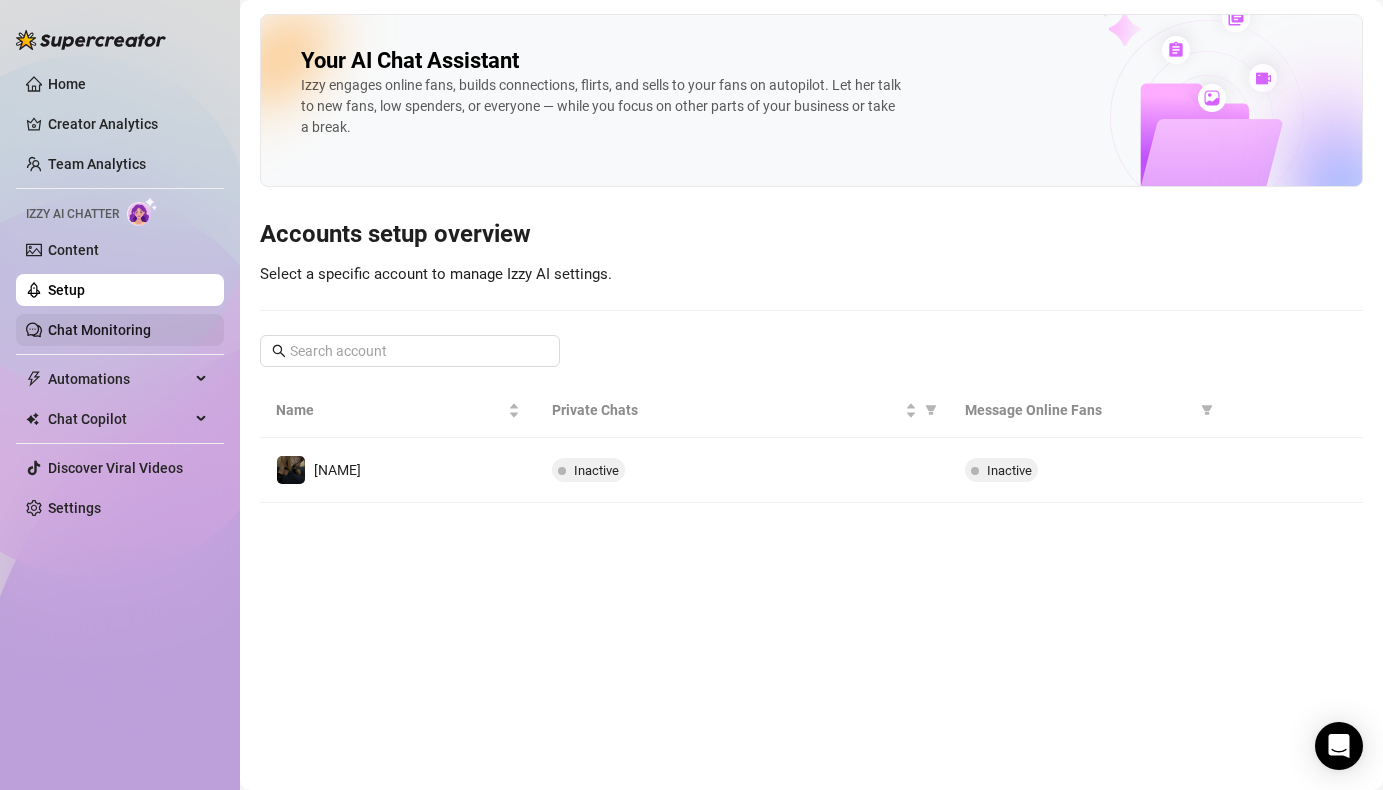 click on "Chat Monitoring" at bounding box center (99, 330) 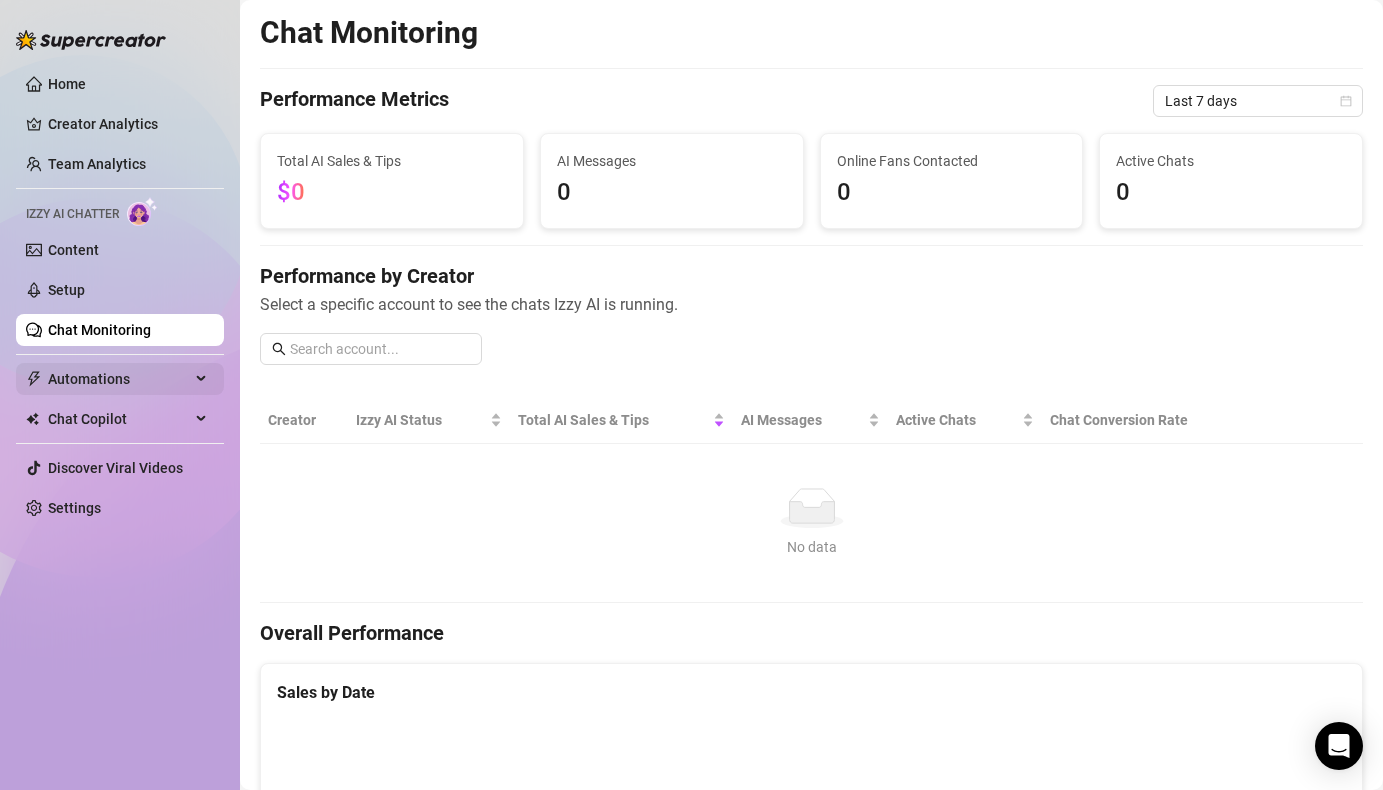 click on "Automations" at bounding box center [119, 379] 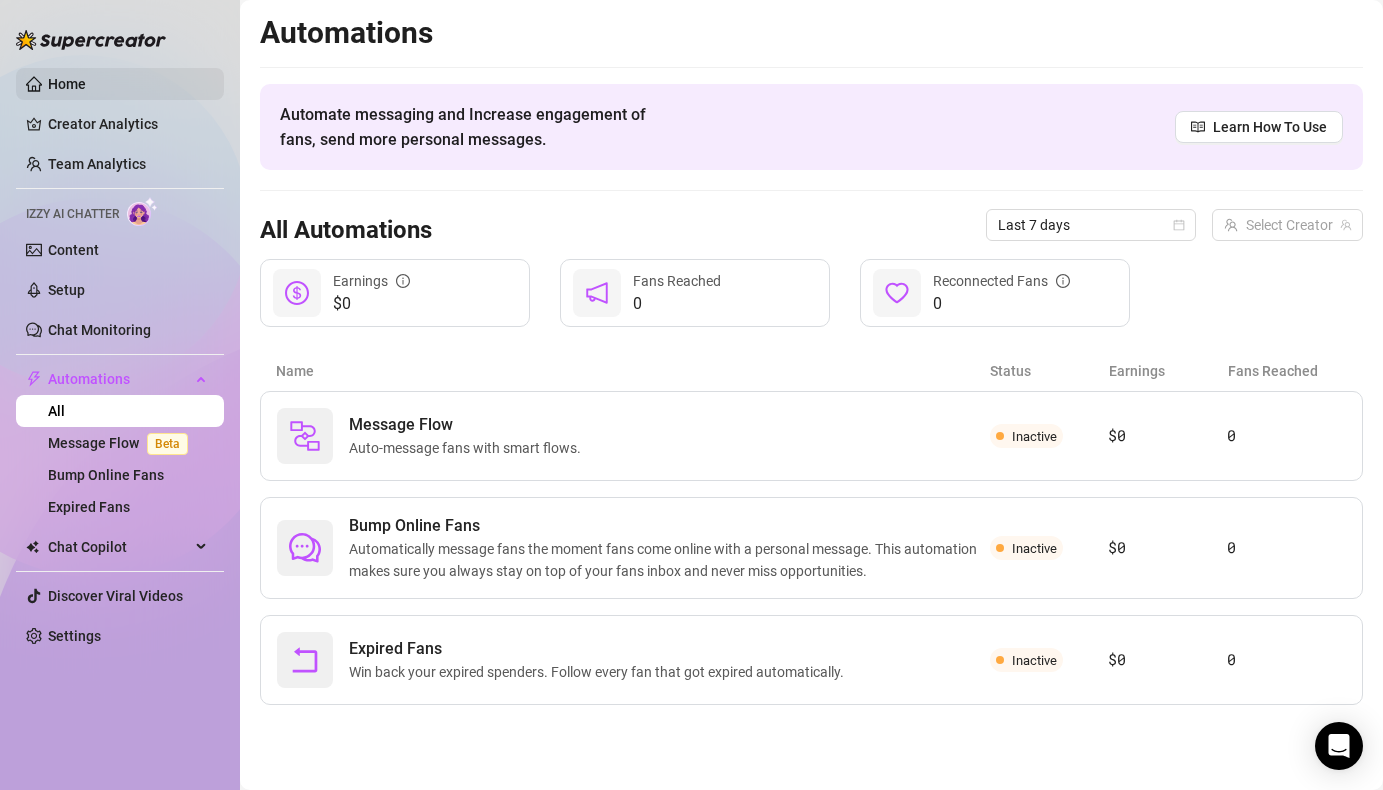 click on "Home" at bounding box center [67, 84] 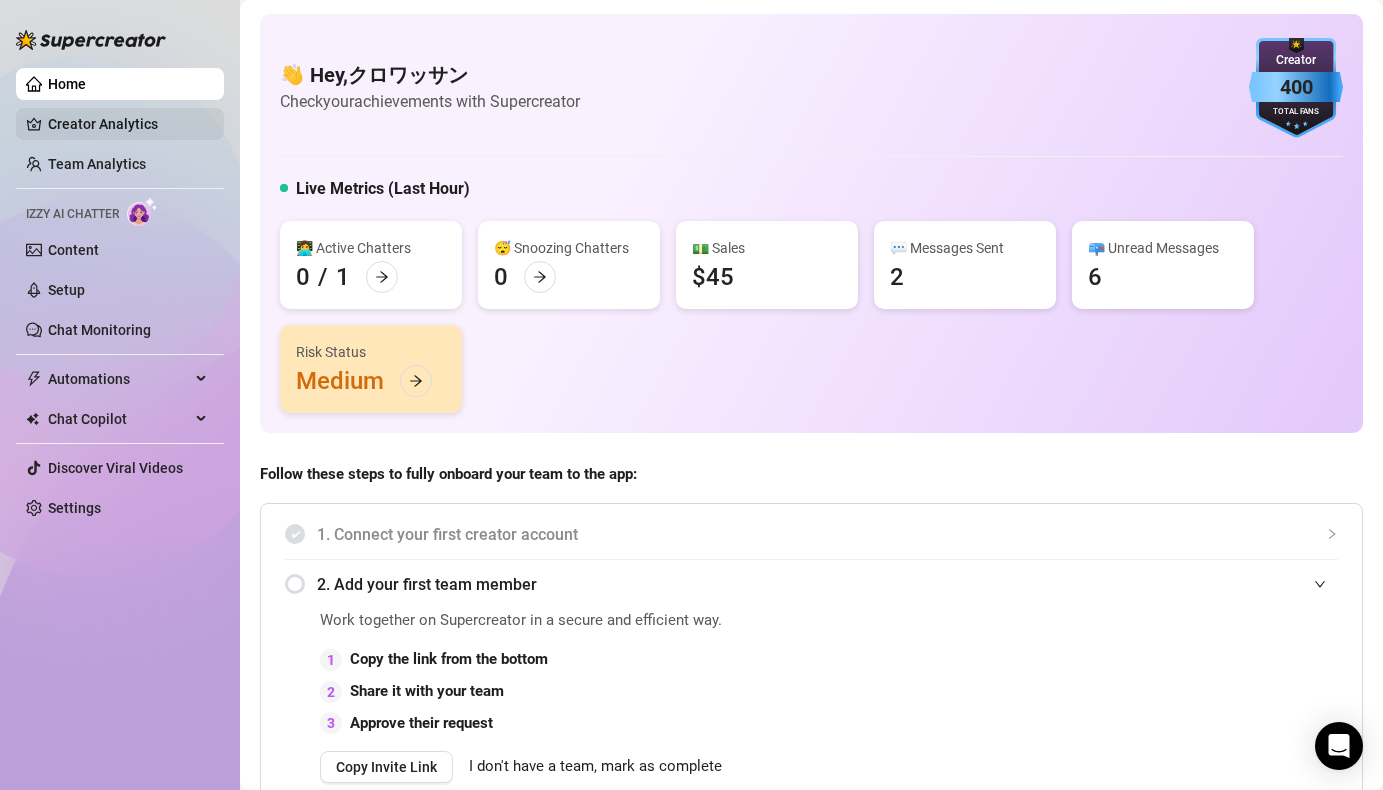 click on "Creator Analytics" at bounding box center (128, 124) 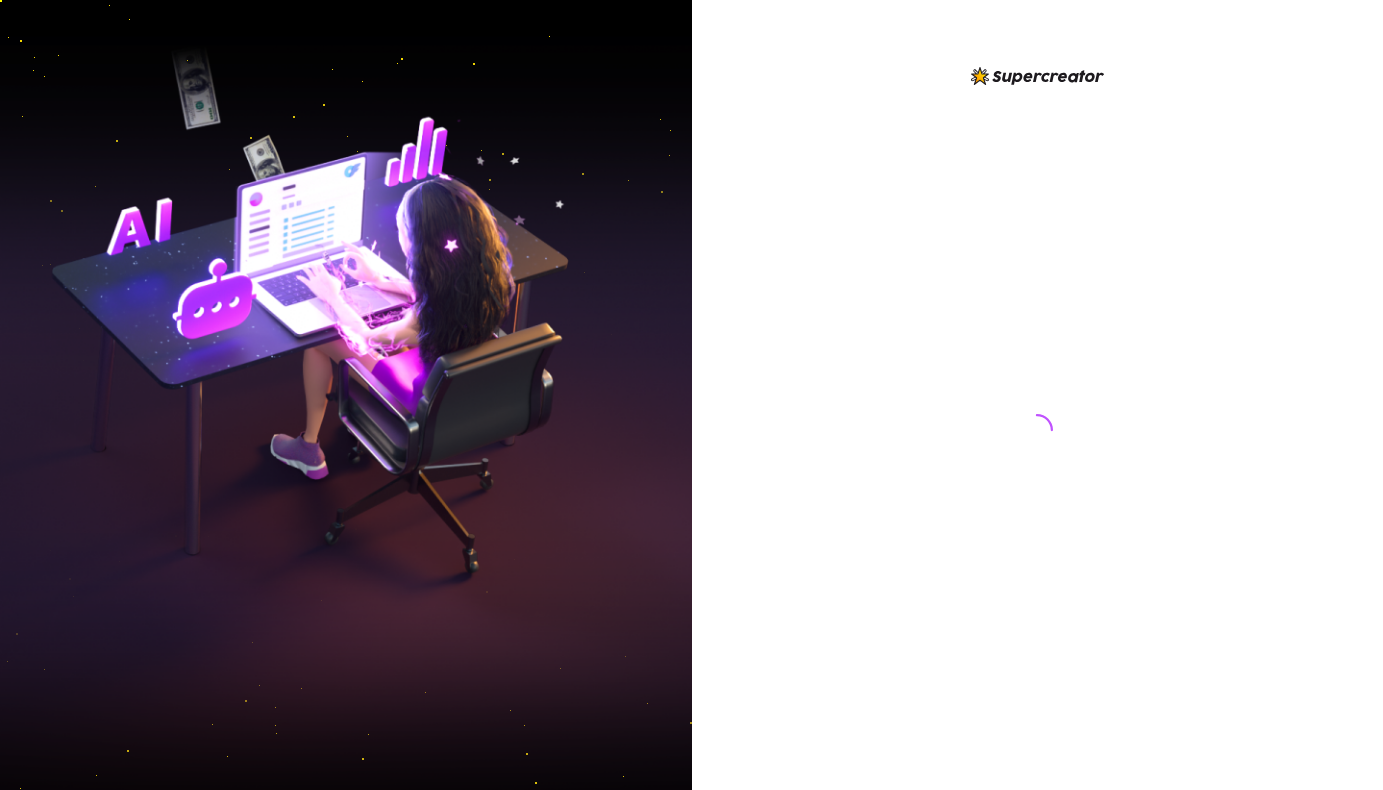 scroll, scrollTop: 0, scrollLeft: 0, axis: both 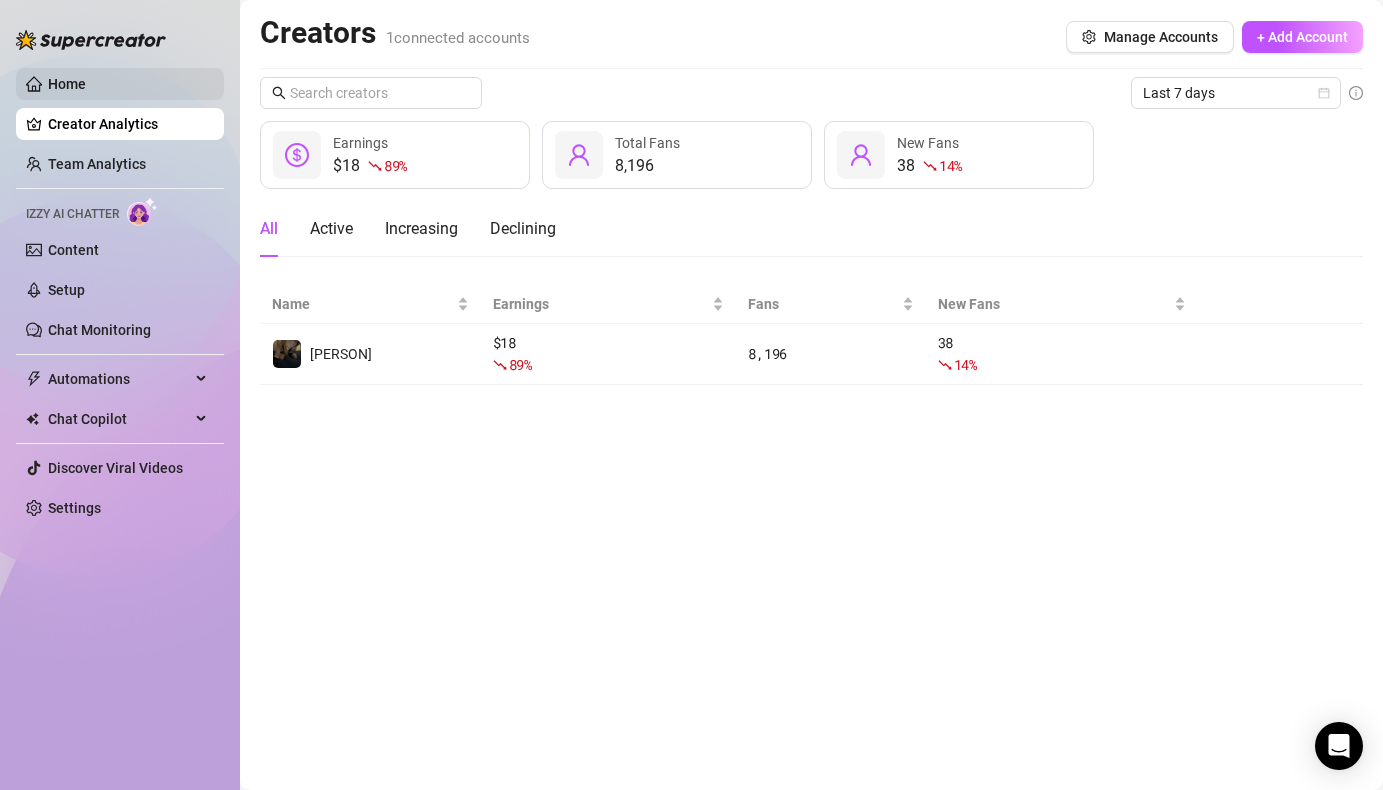 click on "Home" at bounding box center (67, 84) 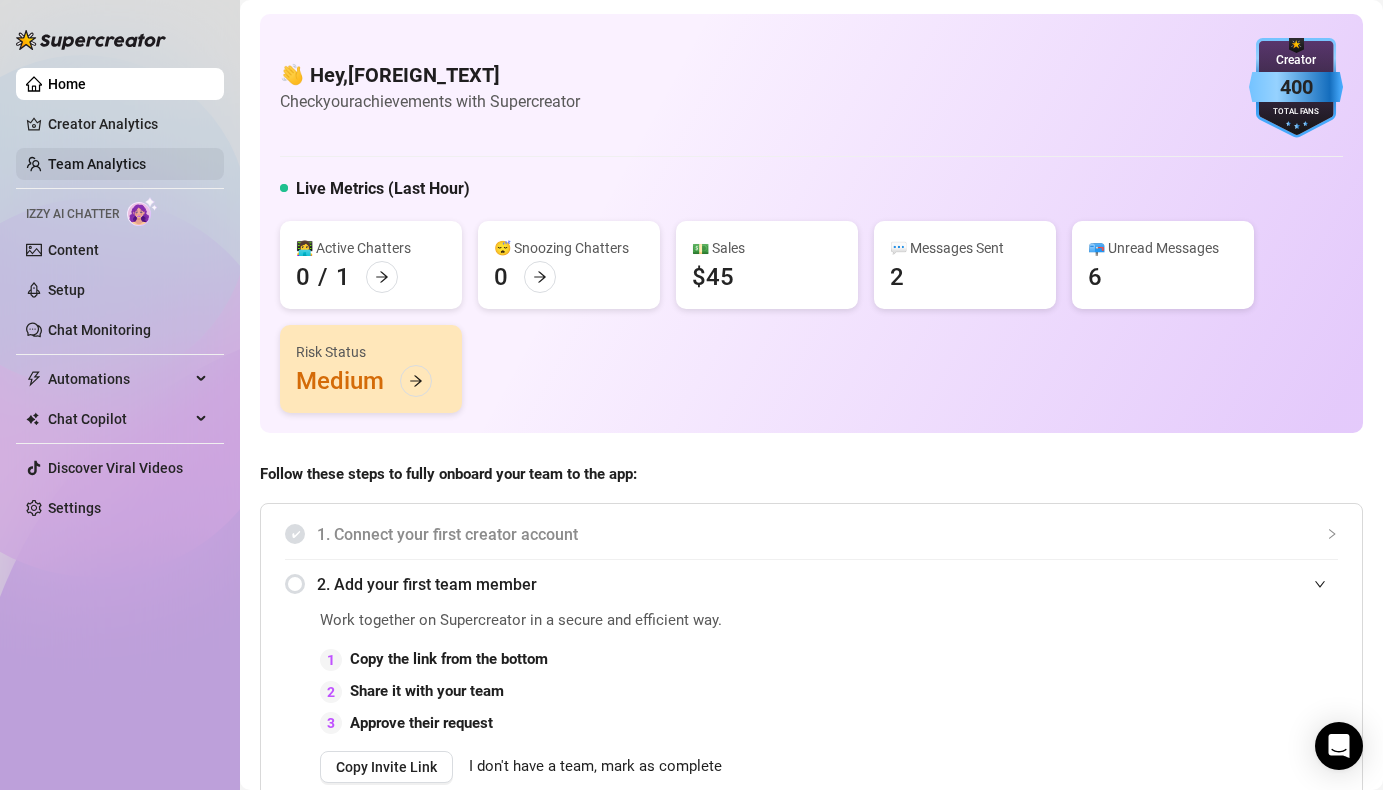 click on "Team Analytics" at bounding box center (97, 164) 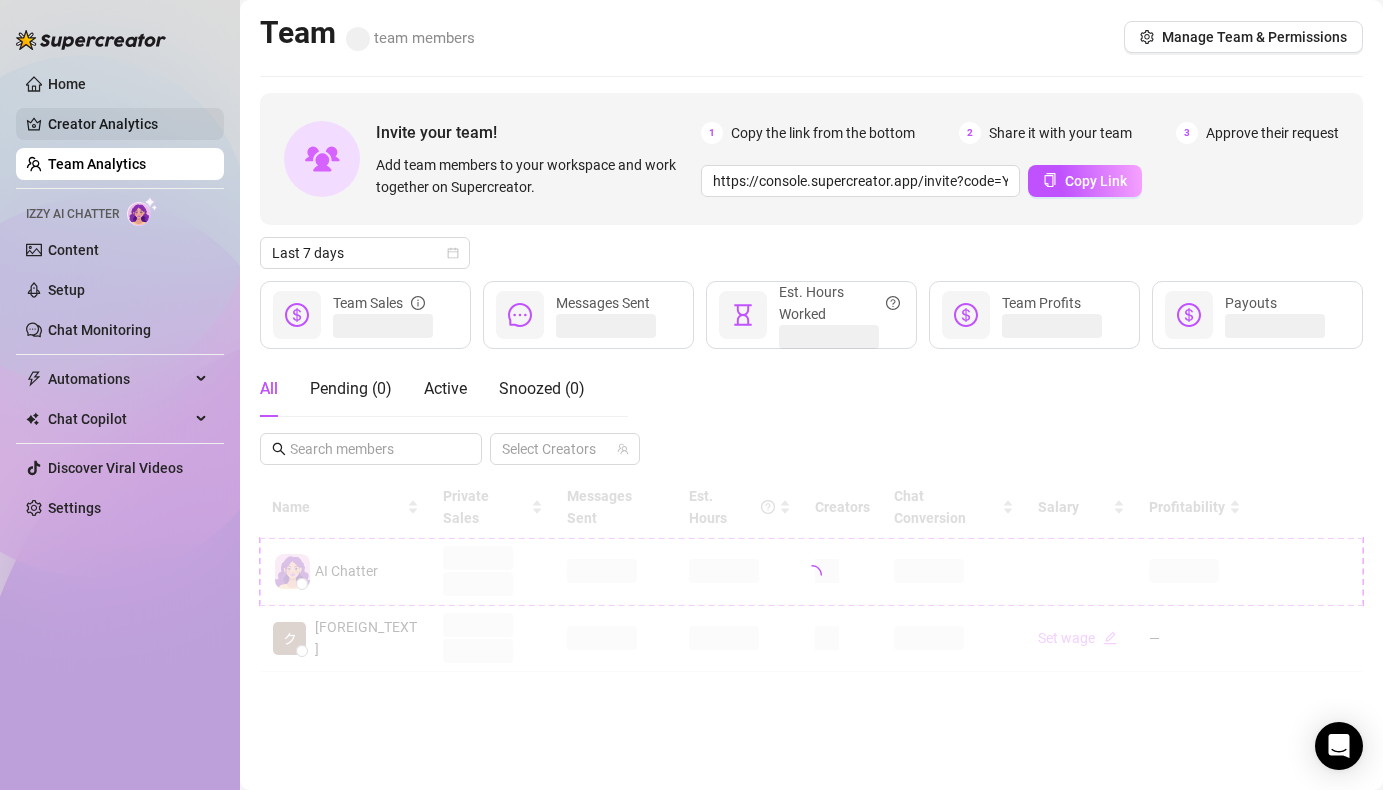 click on "Creator Analytics" at bounding box center [128, 124] 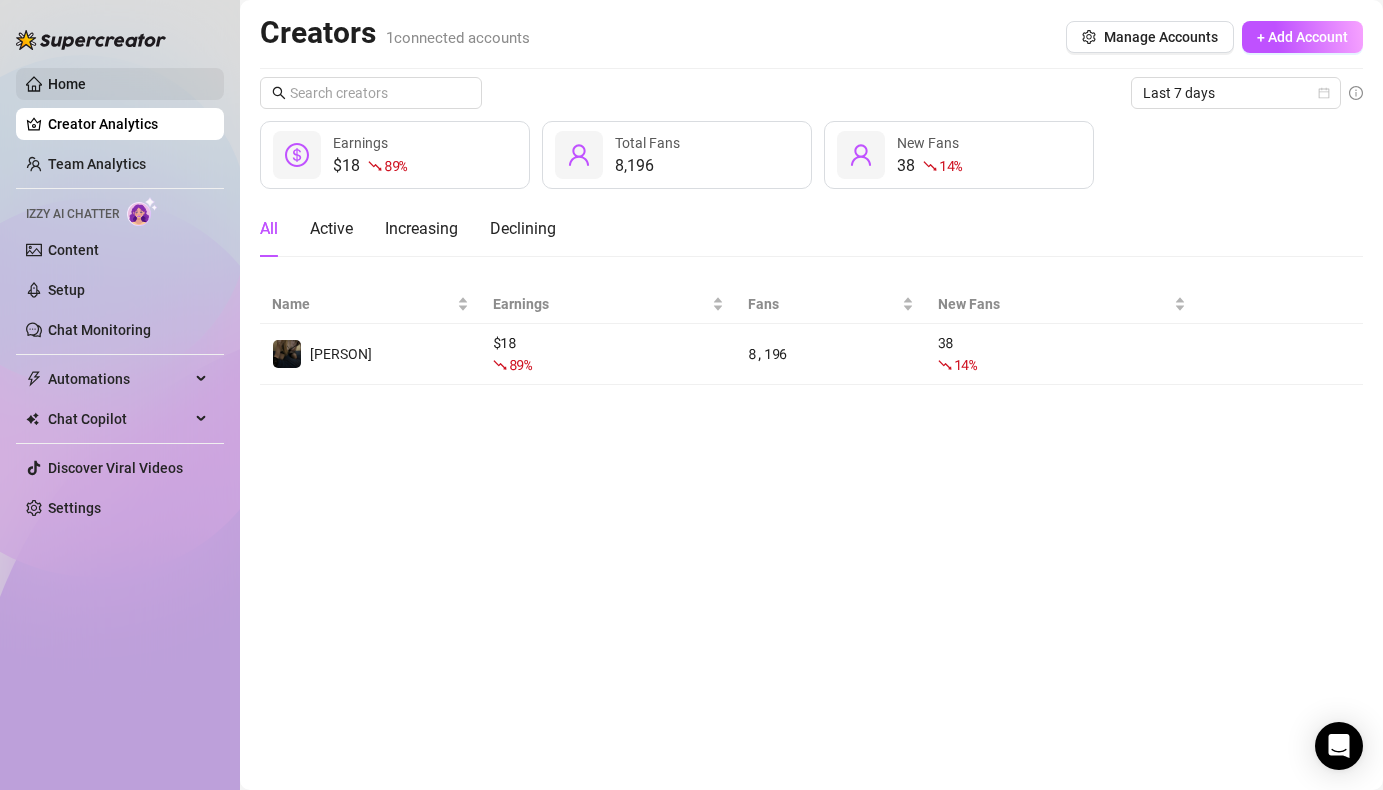 click on "Home" at bounding box center [67, 84] 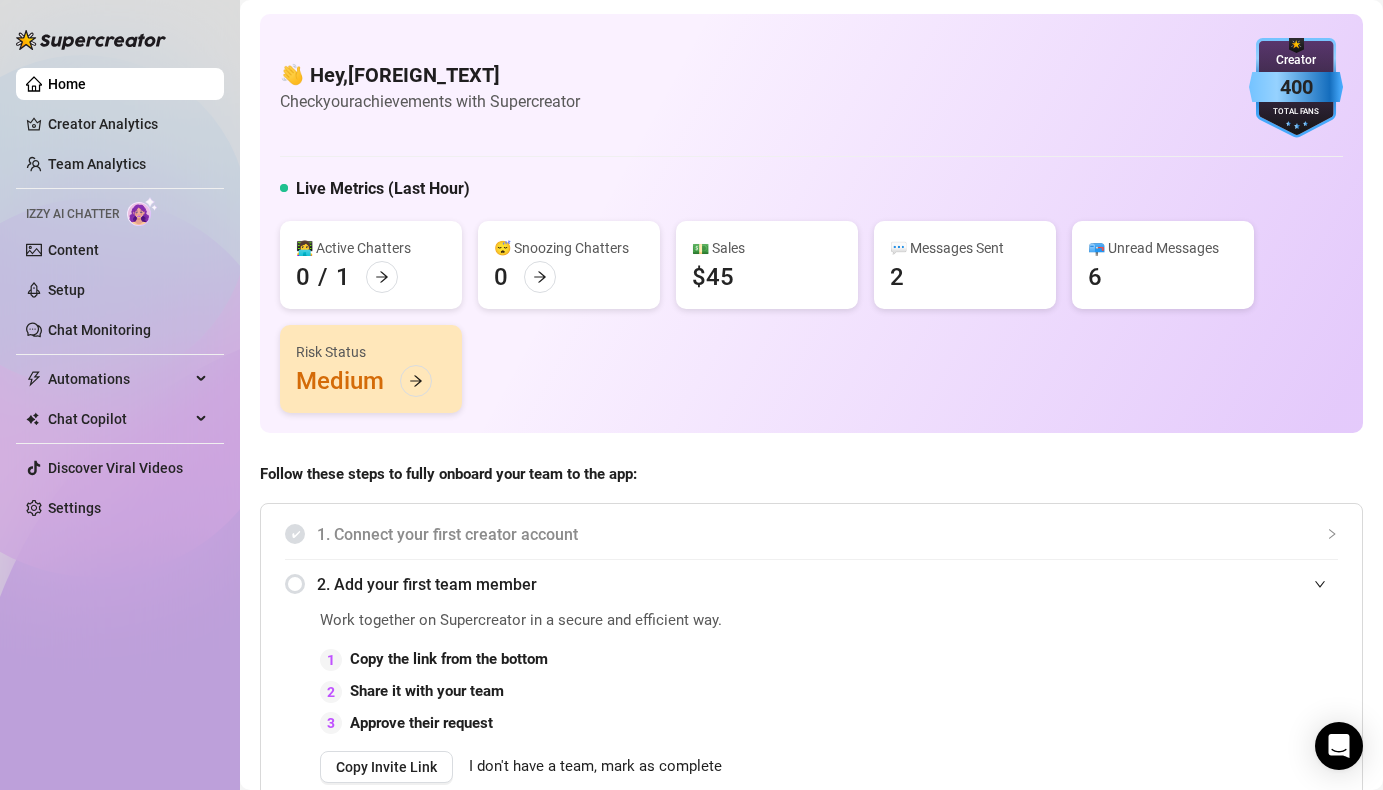 click at bounding box center [142, 211] 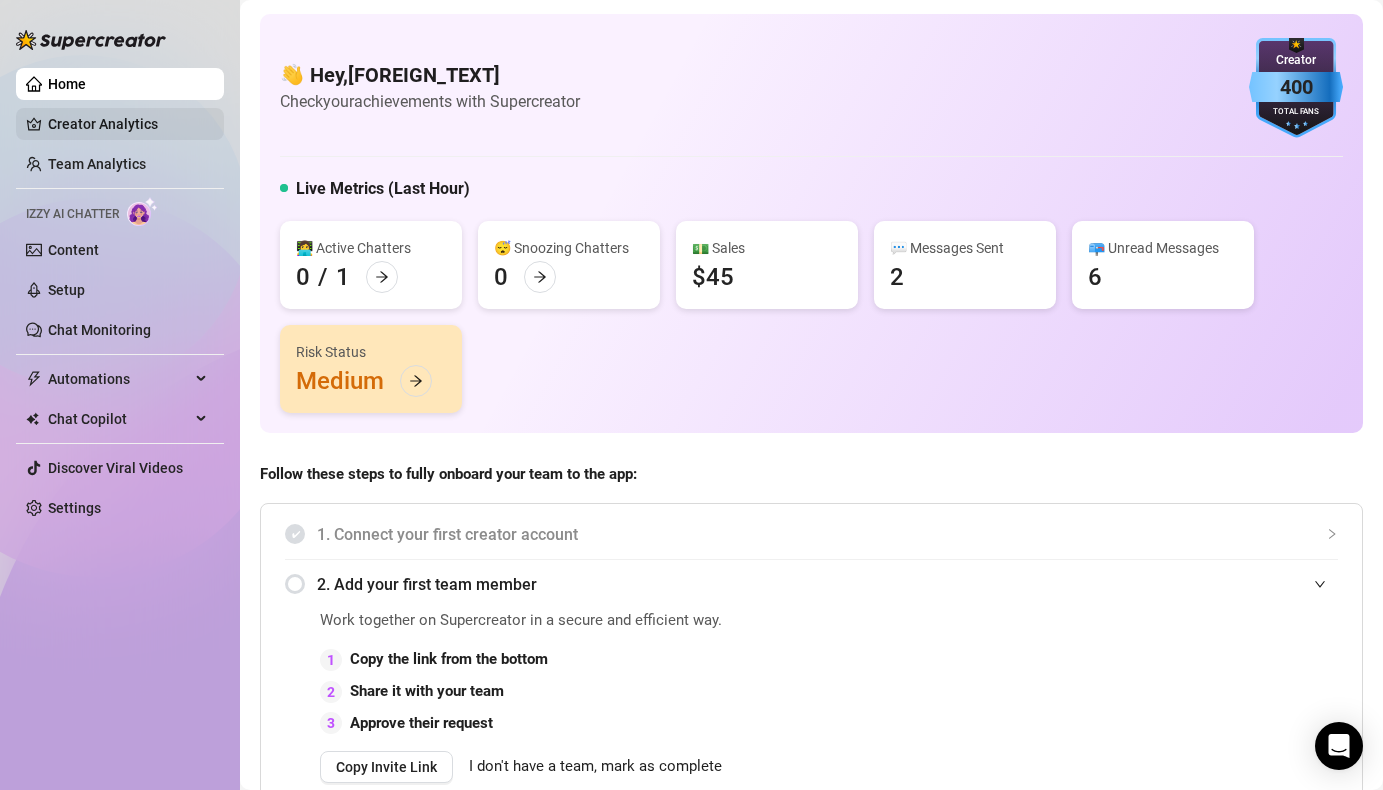 click on "Creator Analytics" at bounding box center [128, 124] 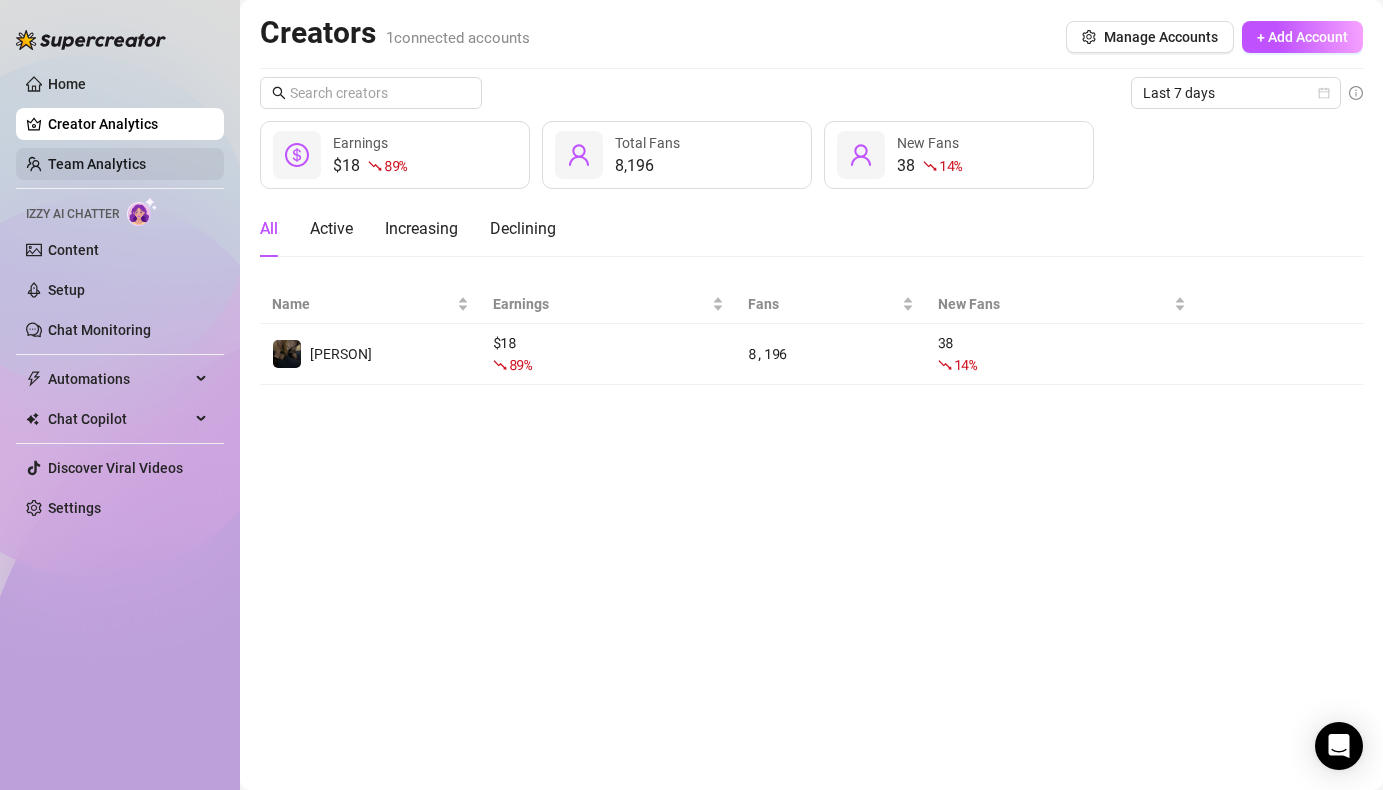 click on "Team Analytics" at bounding box center [97, 164] 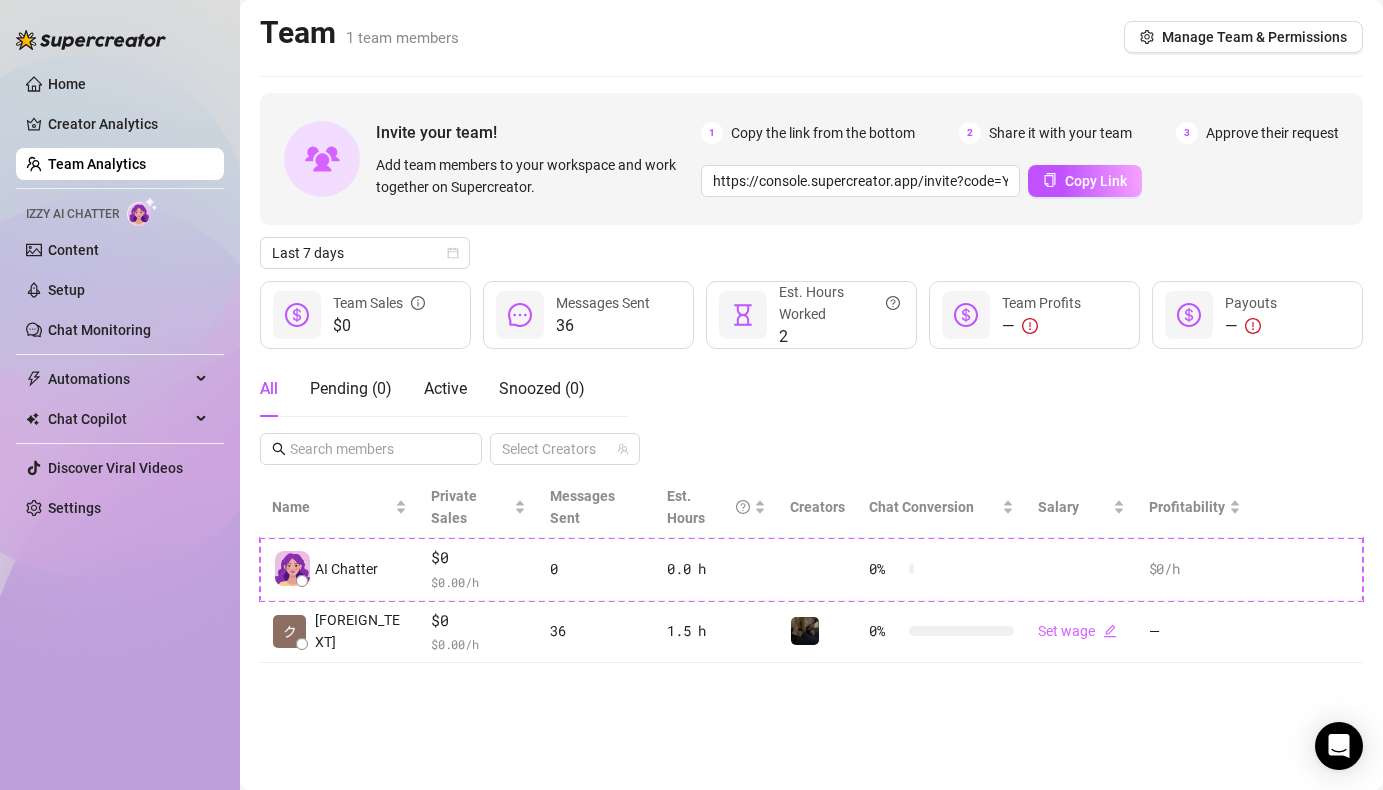 click on "Home Creator Analytics   Team Analytics Izzy AI Chatter Content Setup Chat Monitoring Automations Chat Copilot Discover Viral Videos Settings" at bounding box center [120, 296] 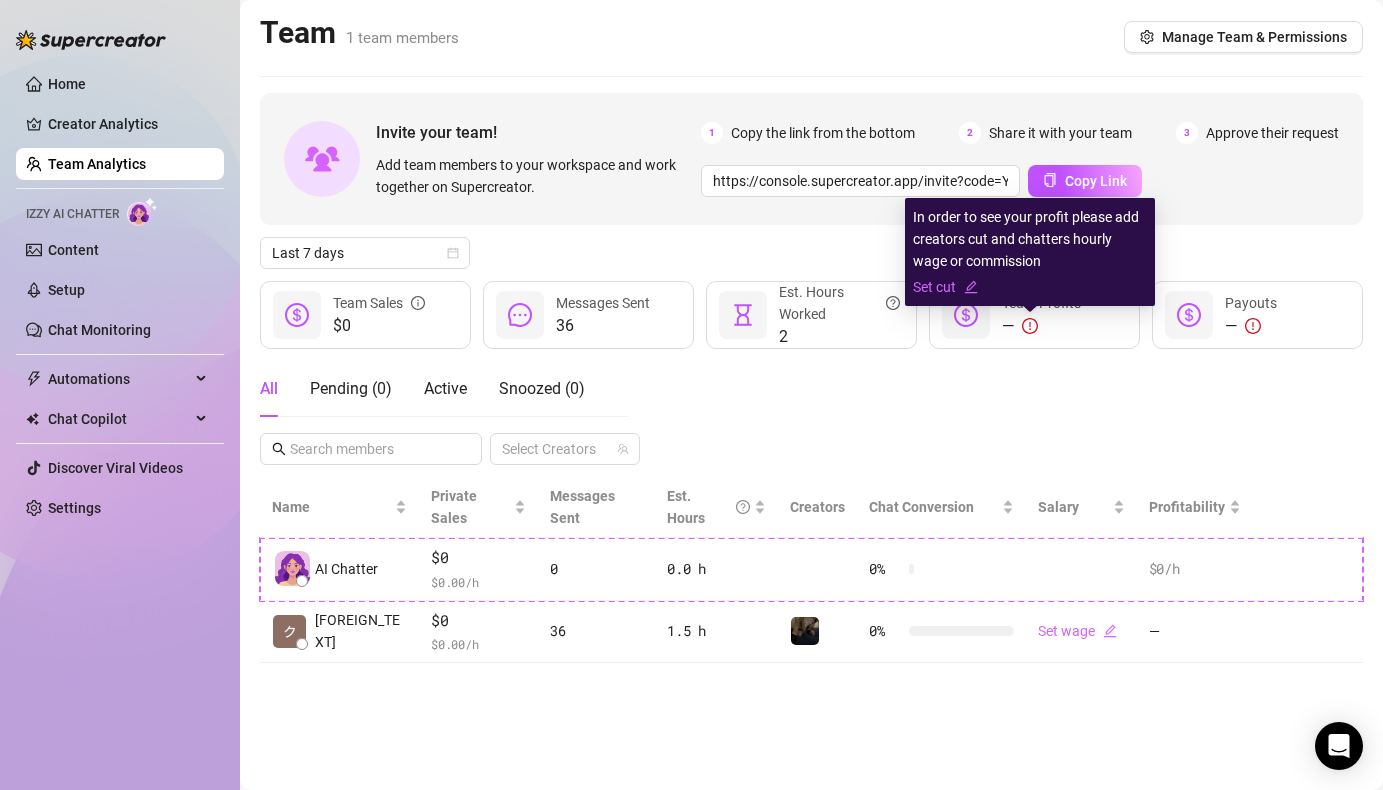 click 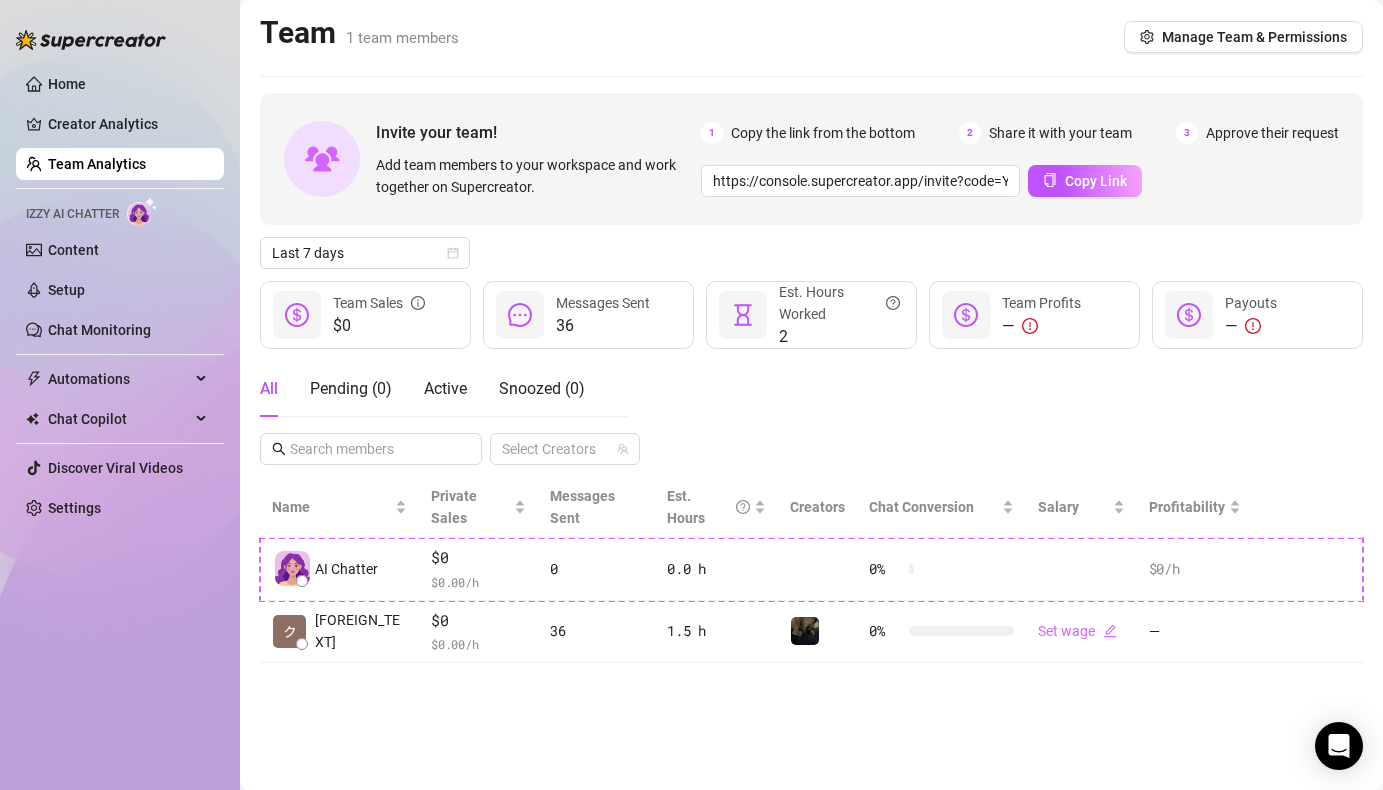 click 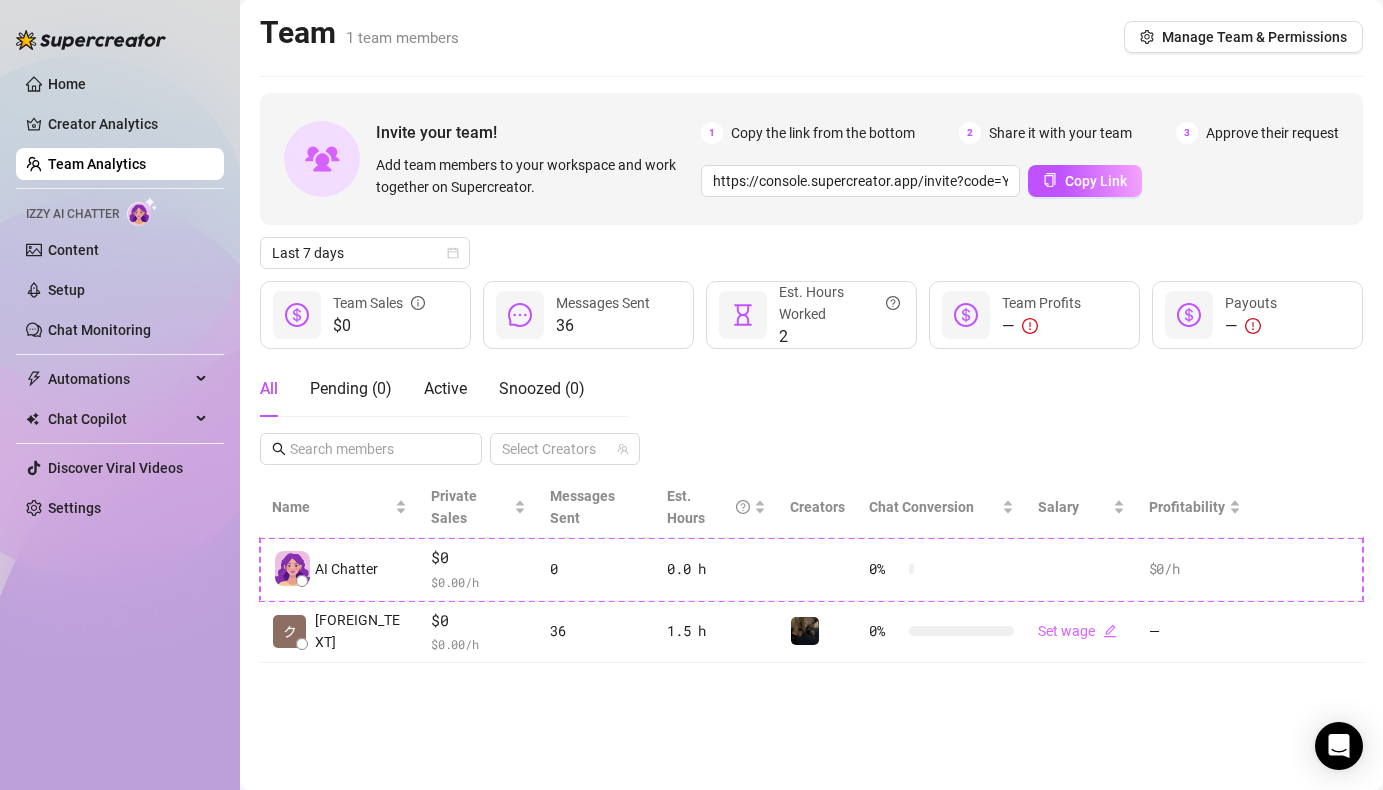 click on "2" at bounding box center [839, 337] 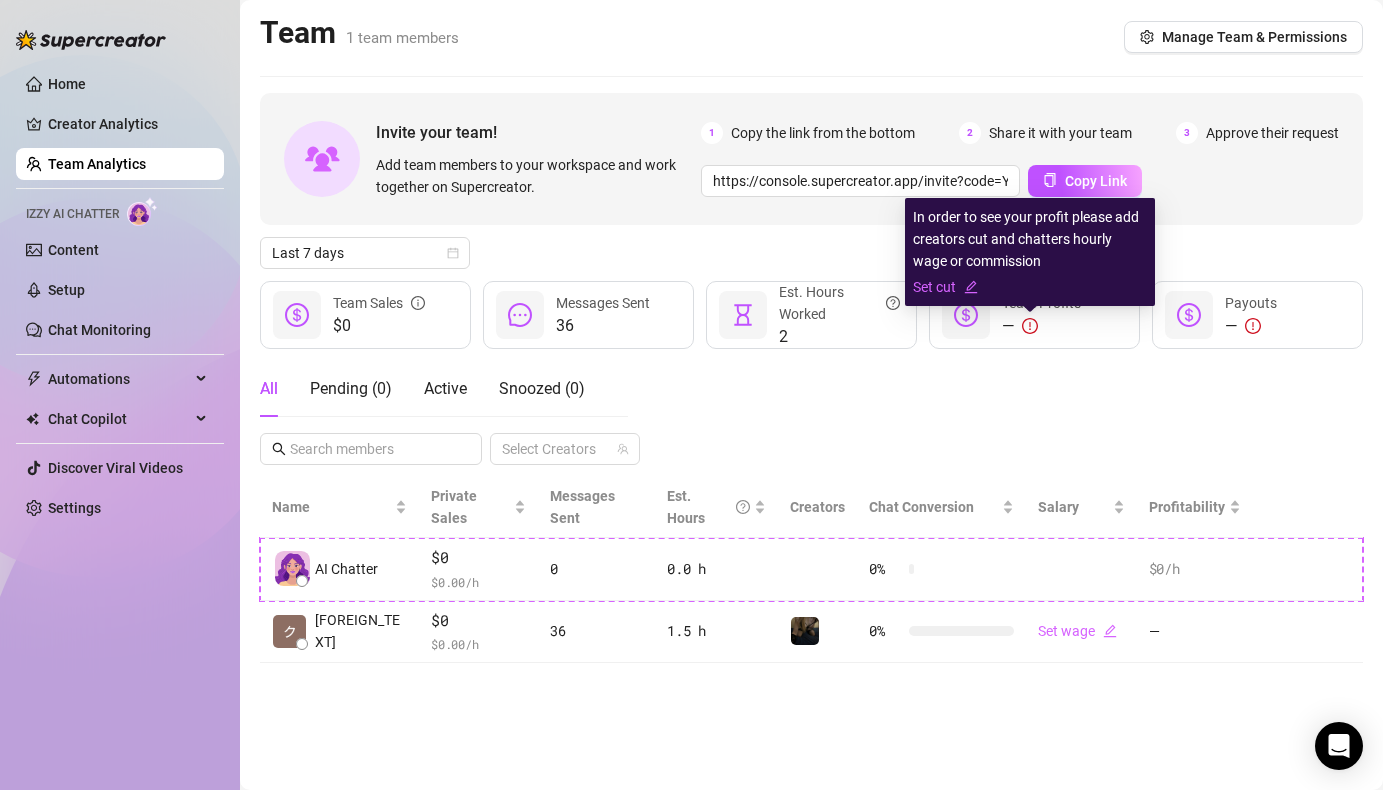 click 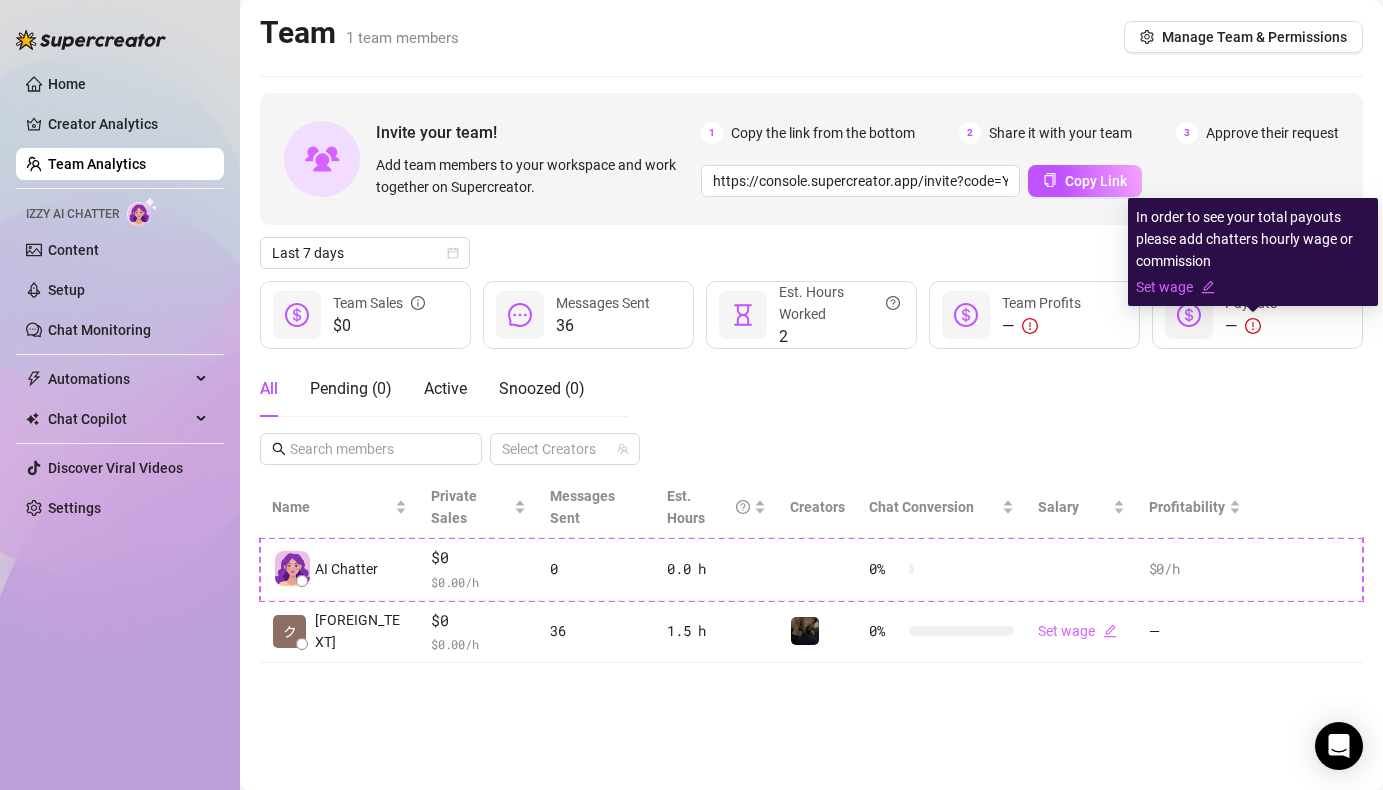 click 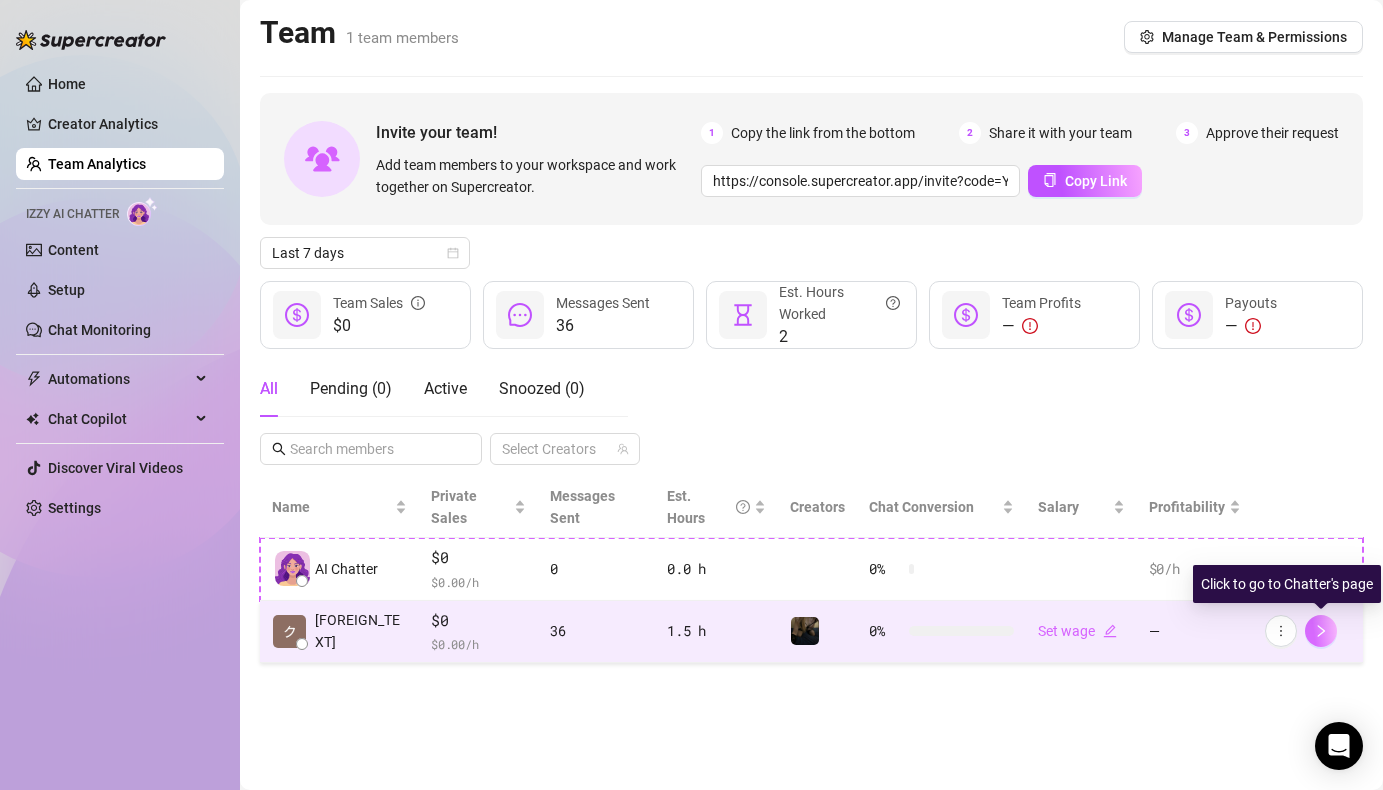 click 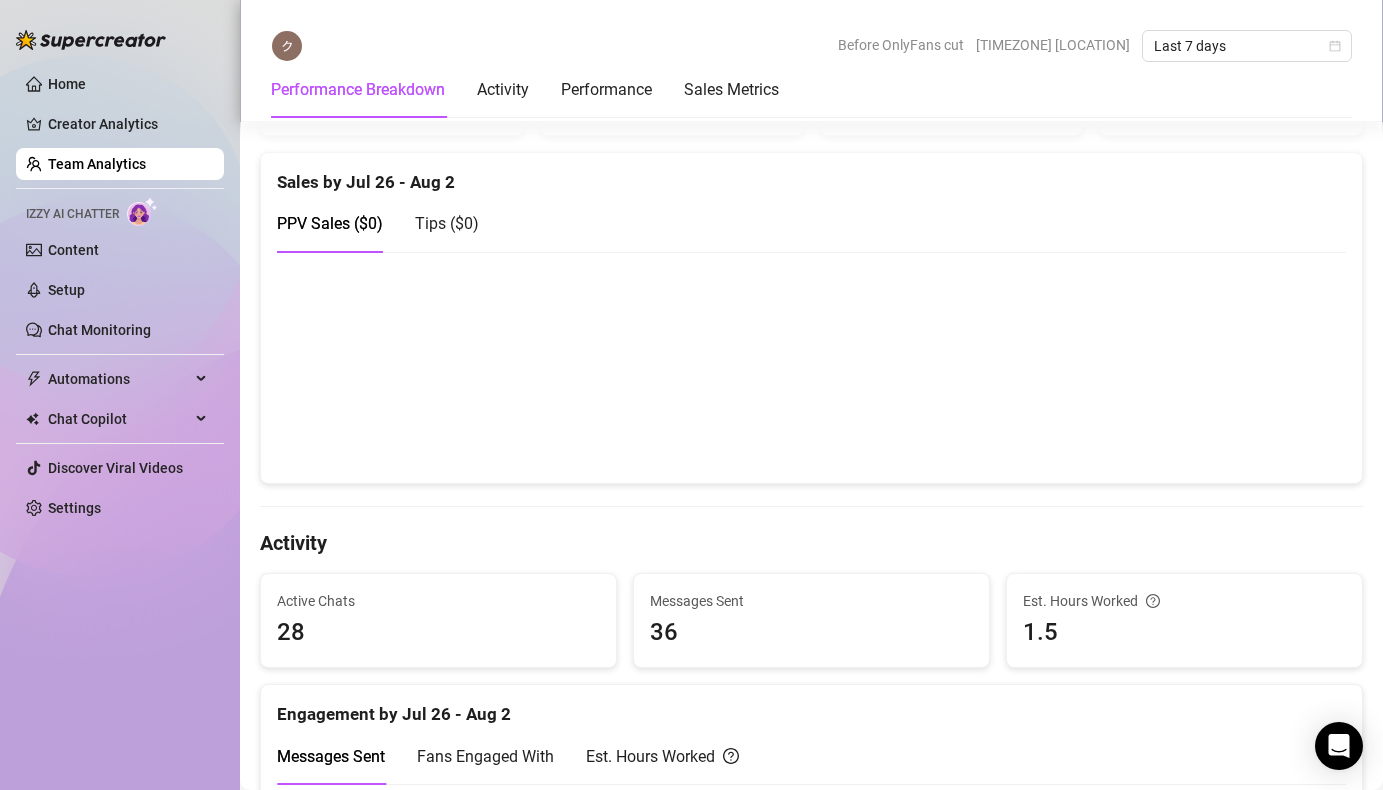 scroll, scrollTop: 0, scrollLeft: 0, axis: both 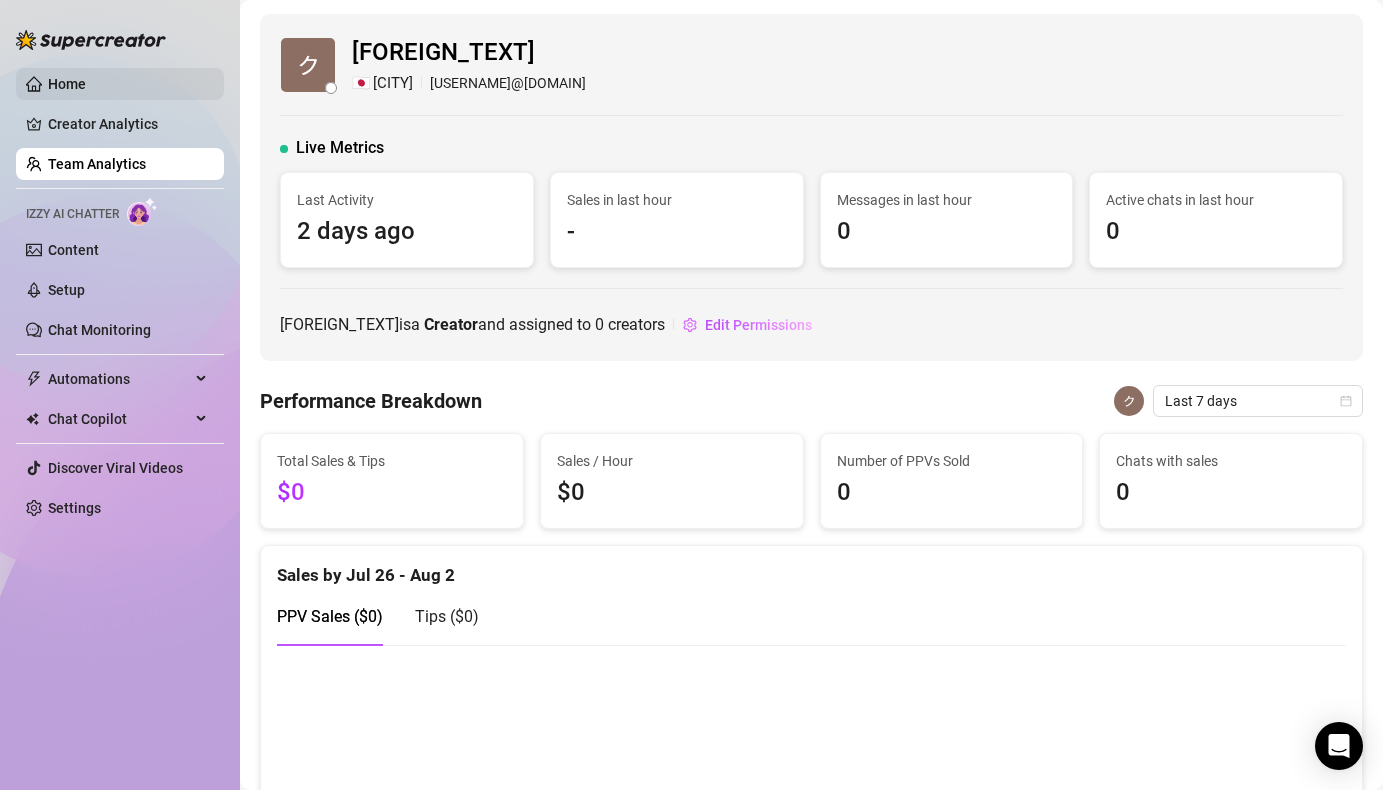 click on "Home" at bounding box center (67, 84) 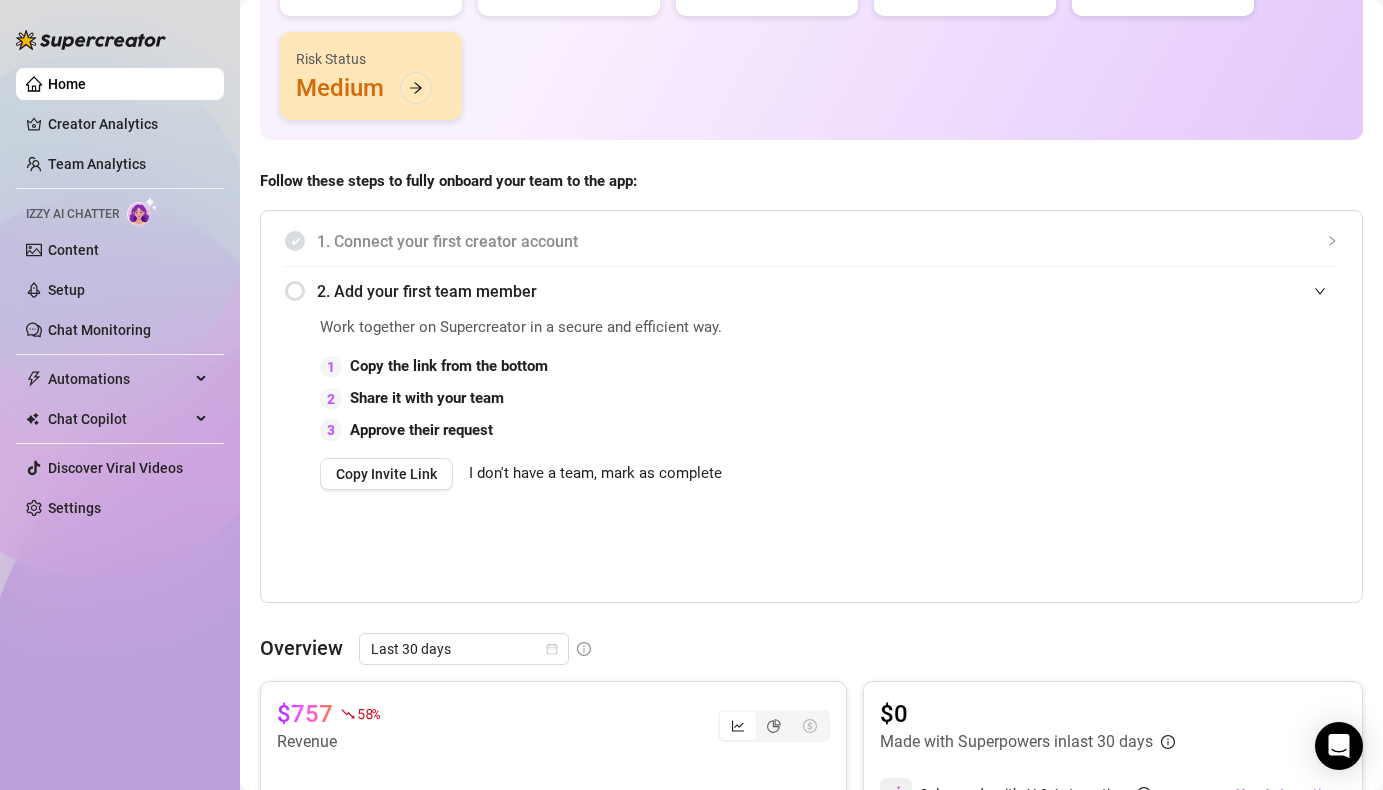 scroll, scrollTop: 0, scrollLeft: 0, axis: both 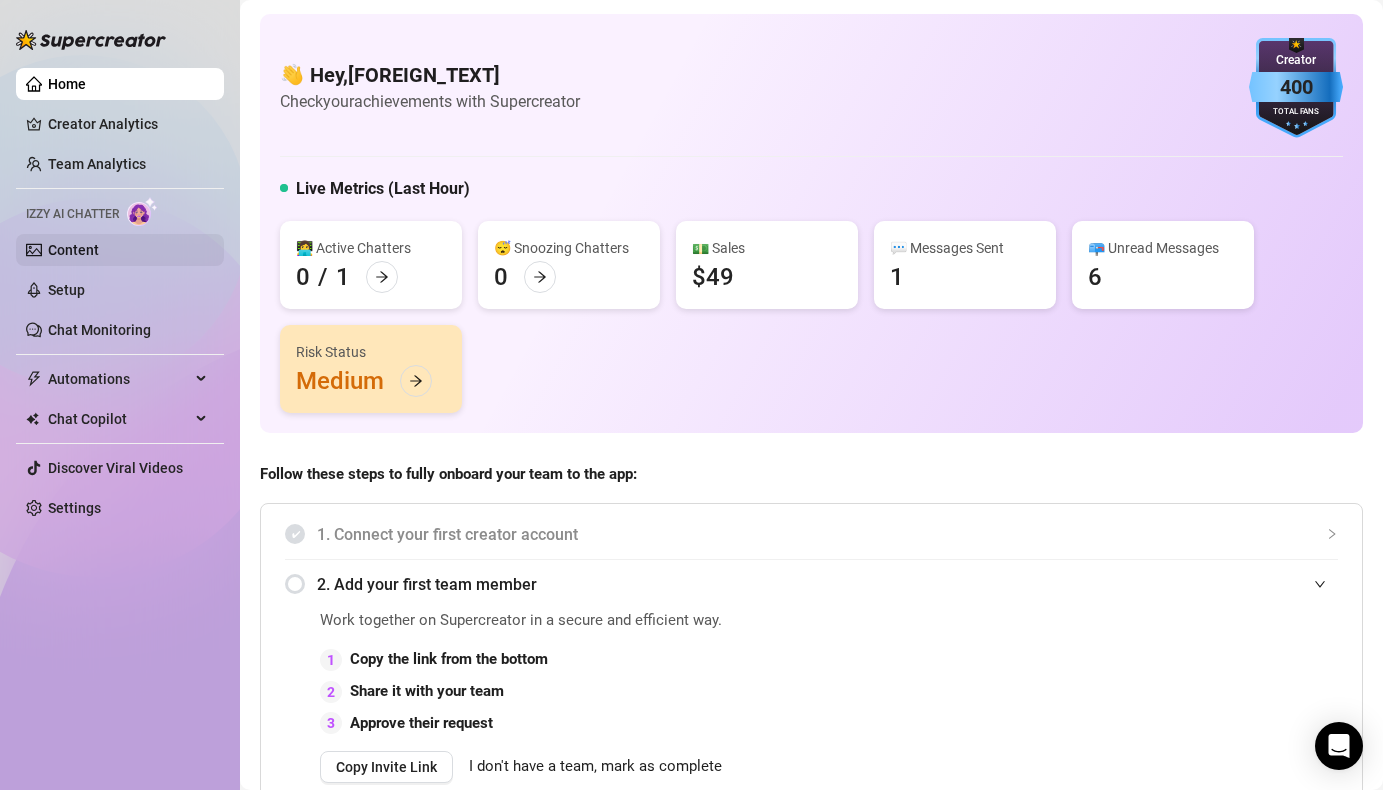 click on "Content" at bounding box center [73, 250] 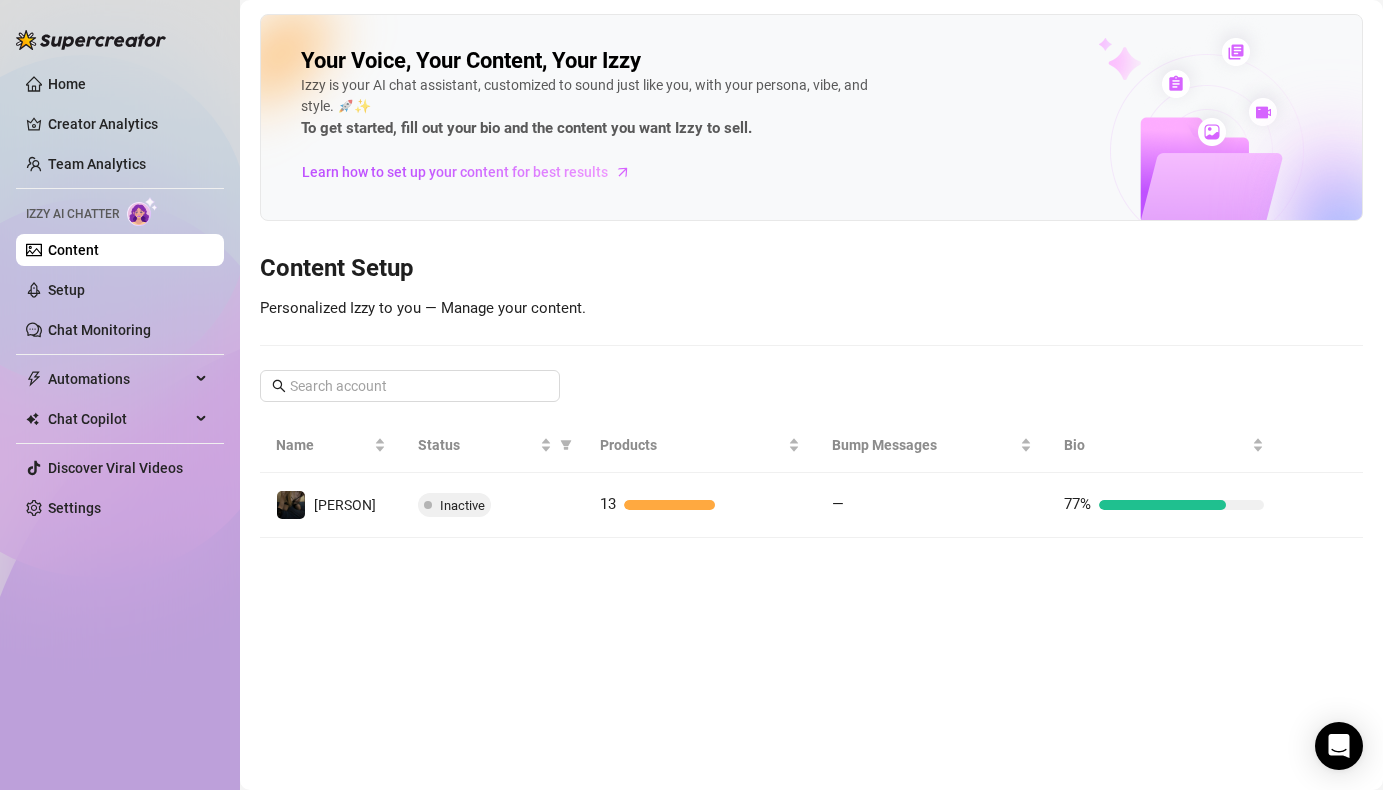 click on "Your Voice, Your Content, Your [PERSON] [PERSON] is your AI chat assistant, customized to sound just like you, with your persona, vibe, and style. 🚀✨ To get started, fill out your bio and the content you want [PERSON] to sell. Learn how to set up your content for best results Content Setup Personalized [PERSON] to you — Manage your content. Name Status Products Bump Messages Bio [PERSON] Inactive 13 — 77%" at bounding box center [811, 395] 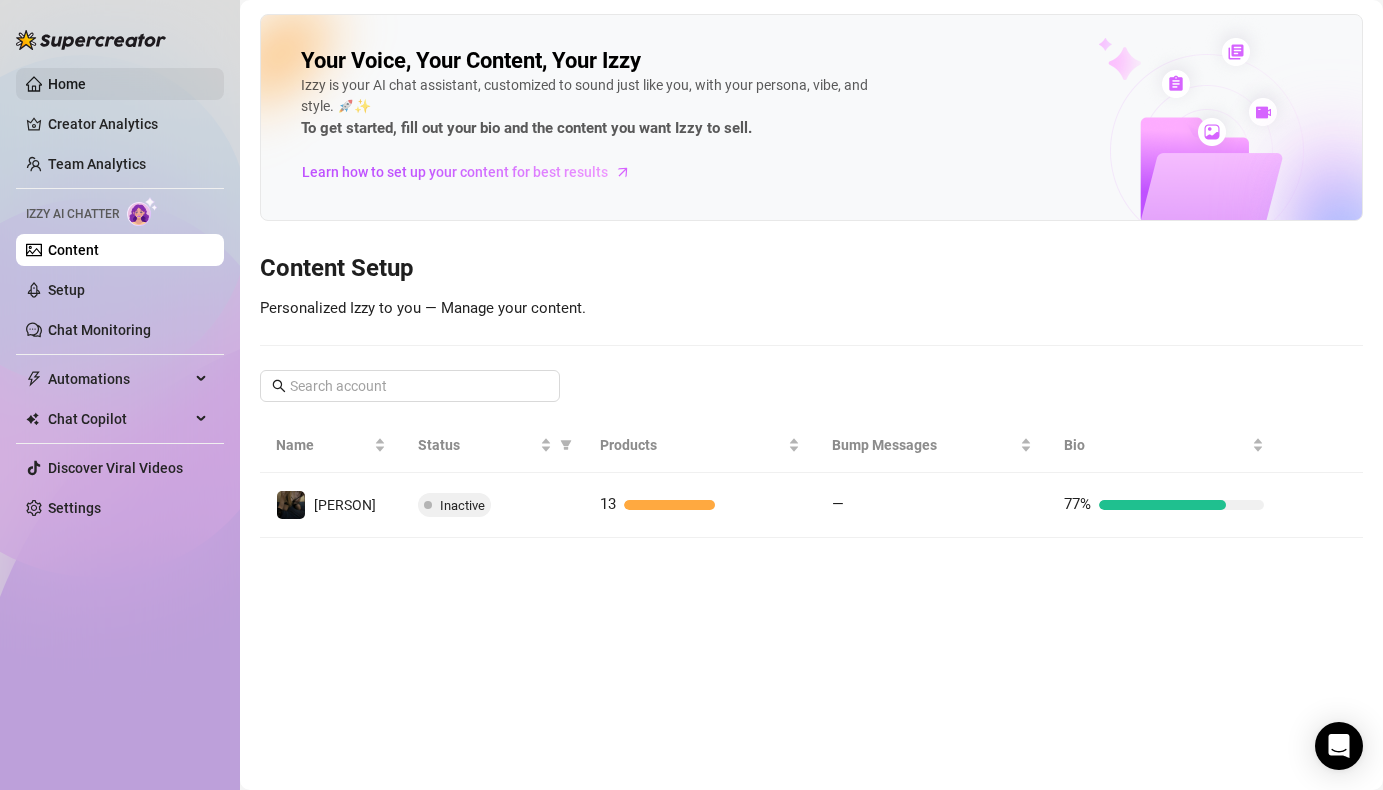 click on "Home" at bounding box center [67, 84] 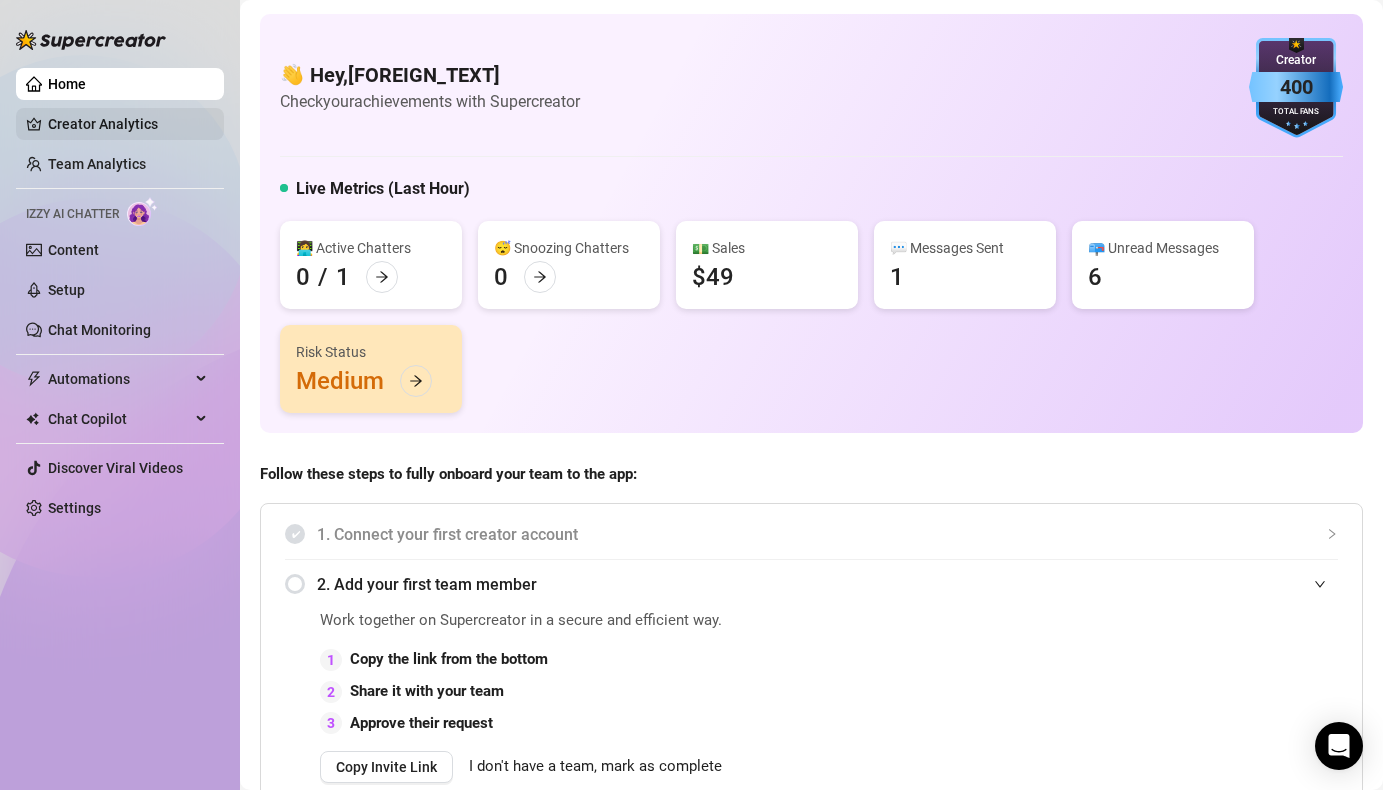 click on "Creator Analytics" at bounding box center (128, 124) 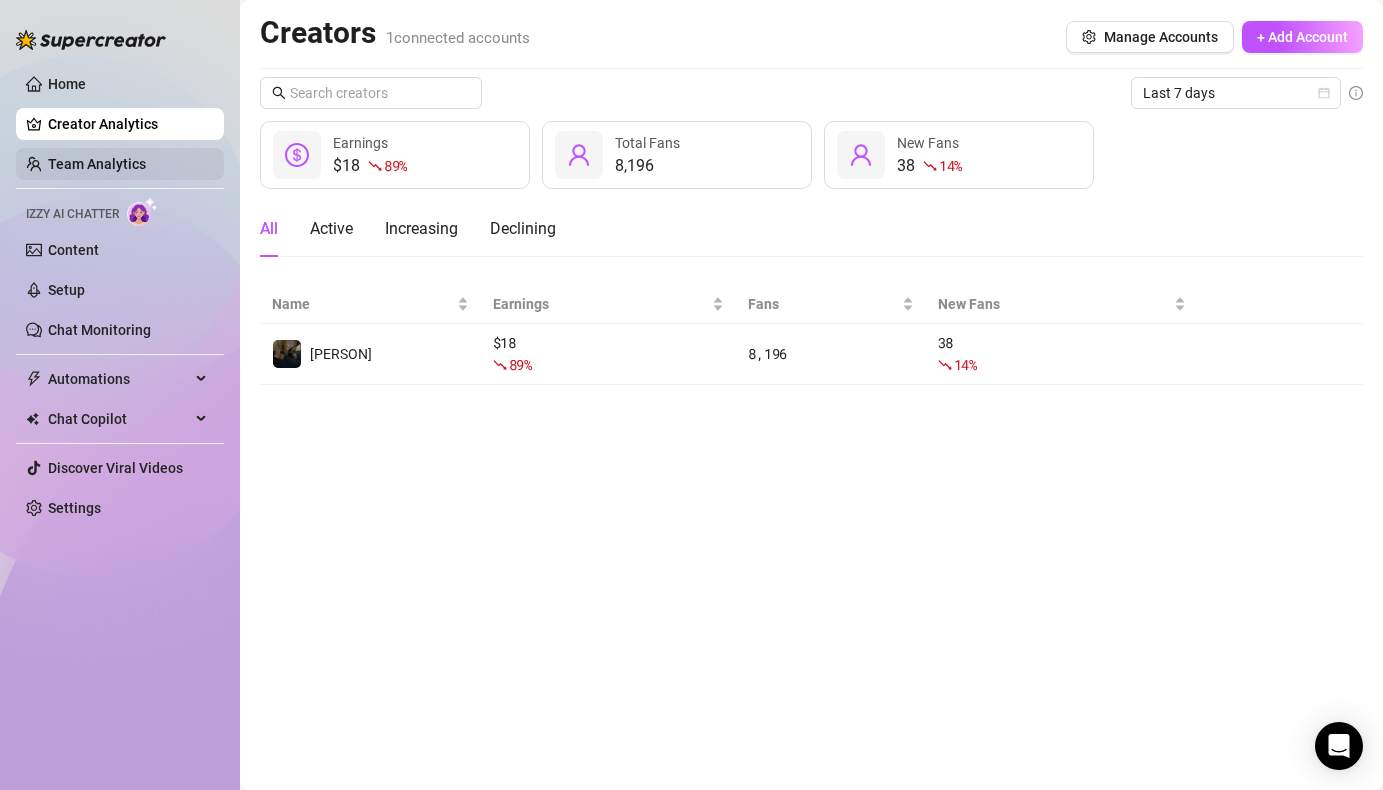 click on "Team Analytics" at bounding box center (97, 164) 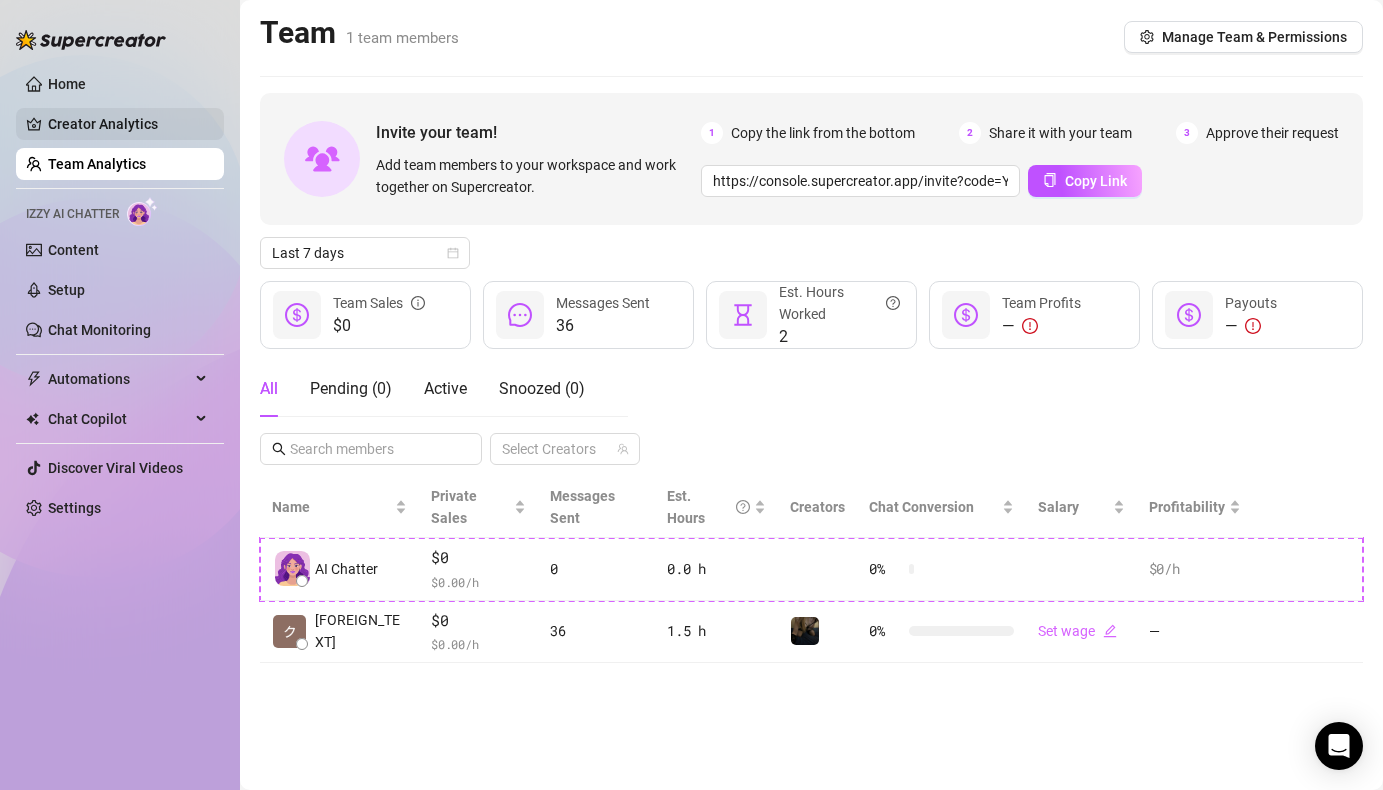 click on "Creator Analytics" at bounding box center (128, 124) 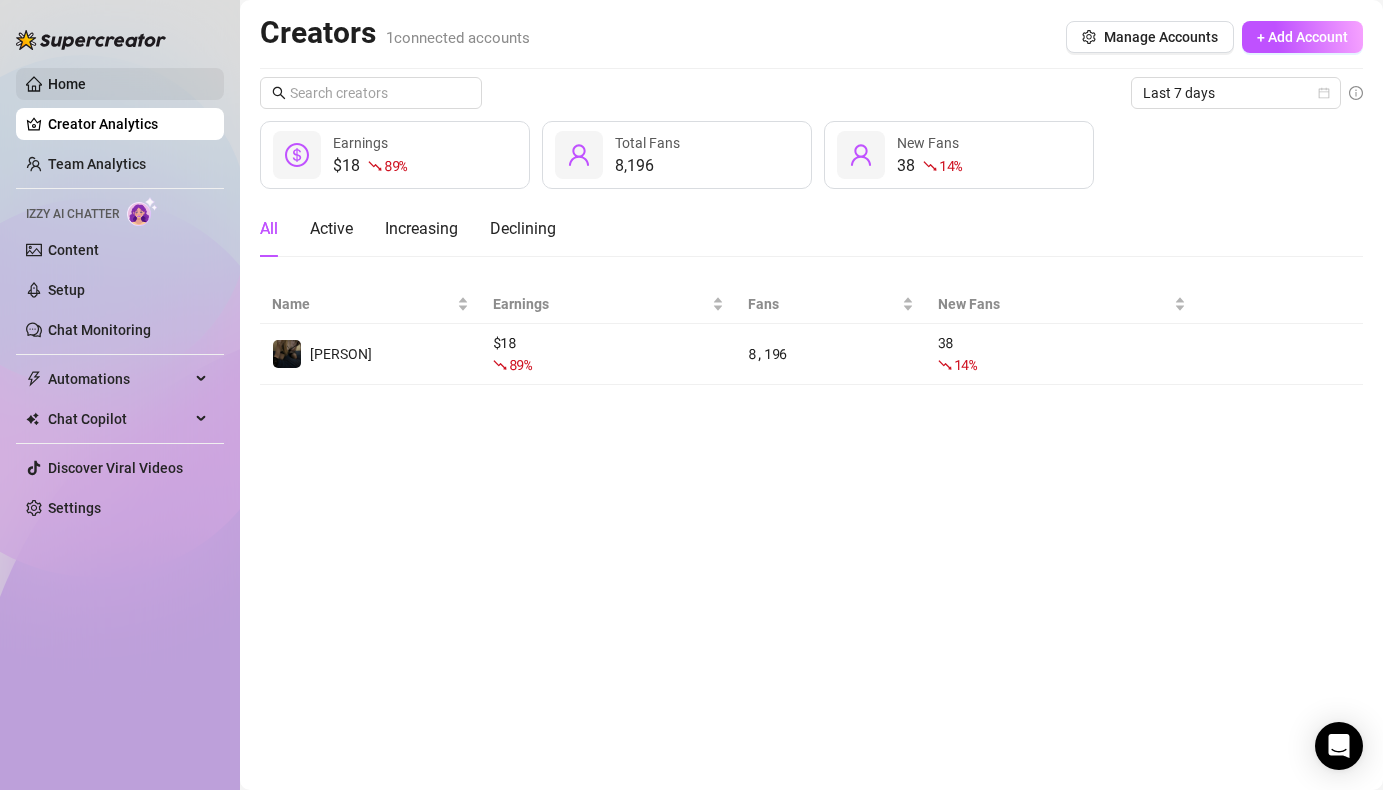 click on "Home" at bounding box center (67, 84) 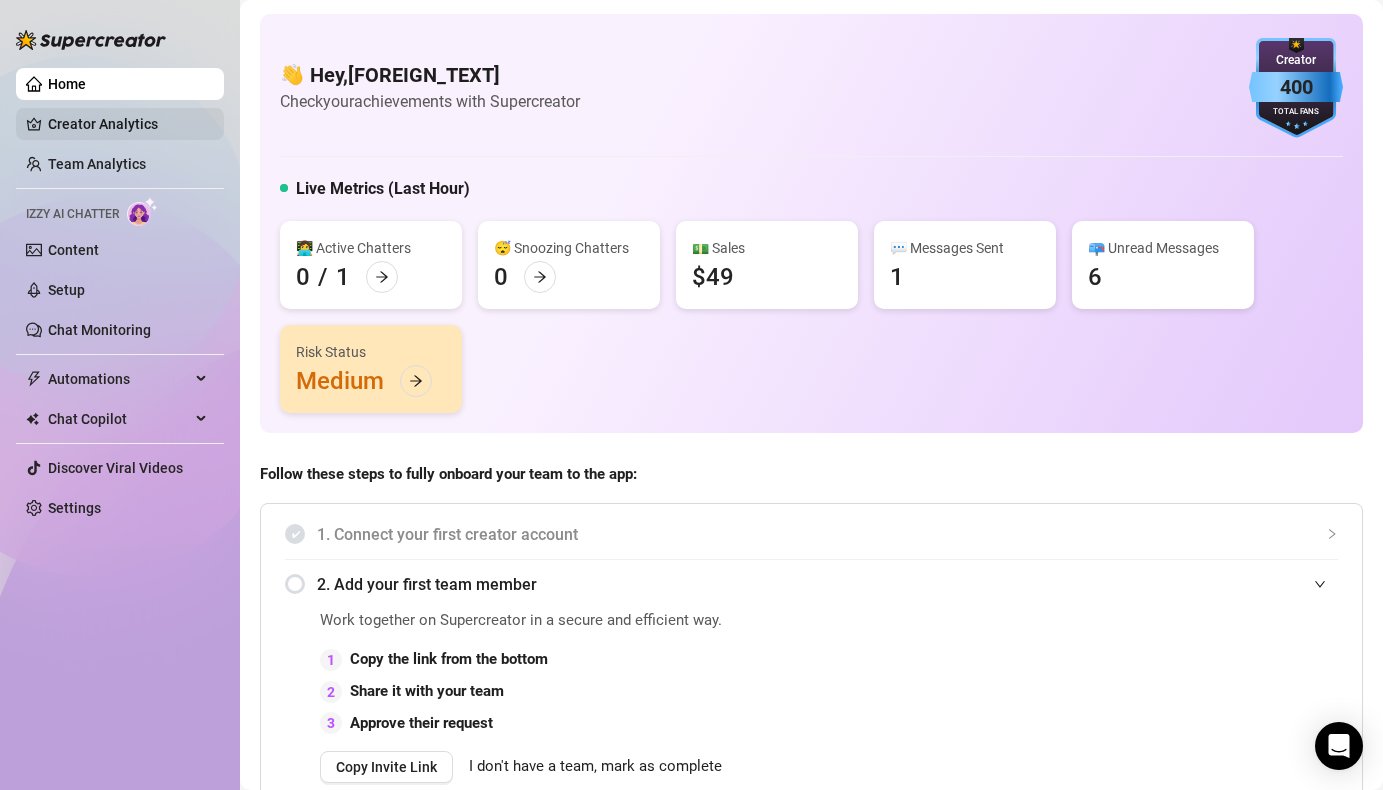 click on "Creator Analytics" at bounding box center (128, 124) 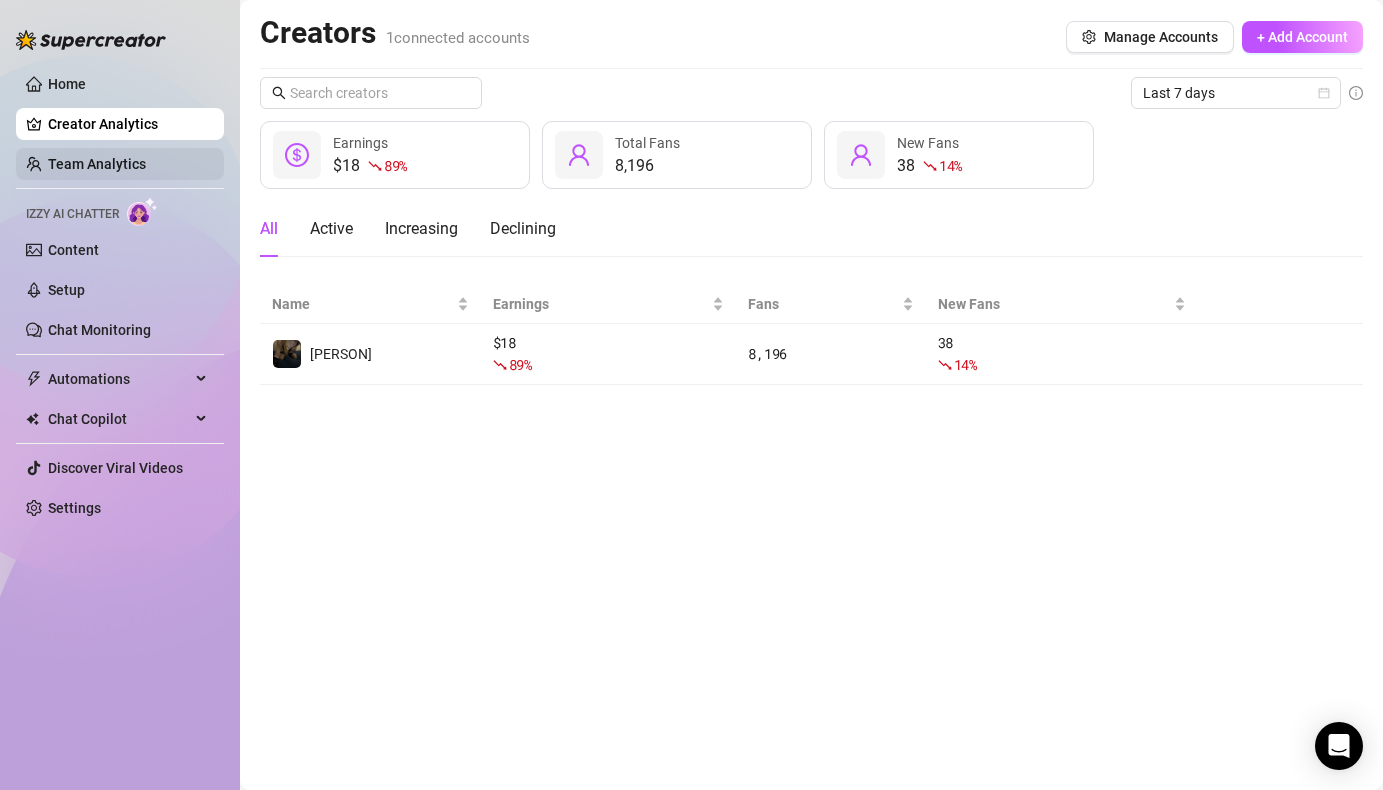 click on "Team Analytics" at bounding box center (97, 164) 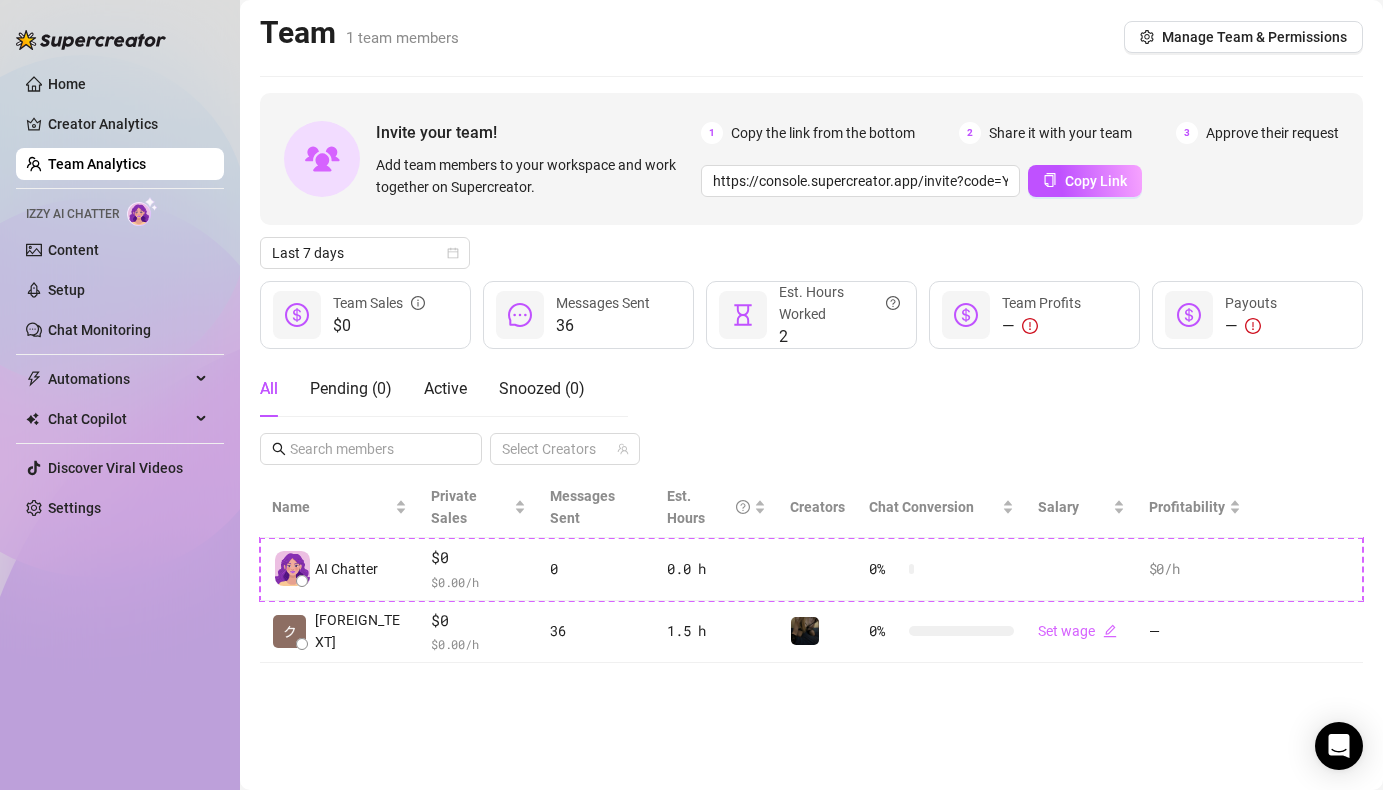 click on "Home Creator Analytics   Team Analytics Izzy AI Chatter Content Setup Chat Monitoring Automations Chat Copilot Discover Viral Videos Settings" at bounding box center (120, 296) 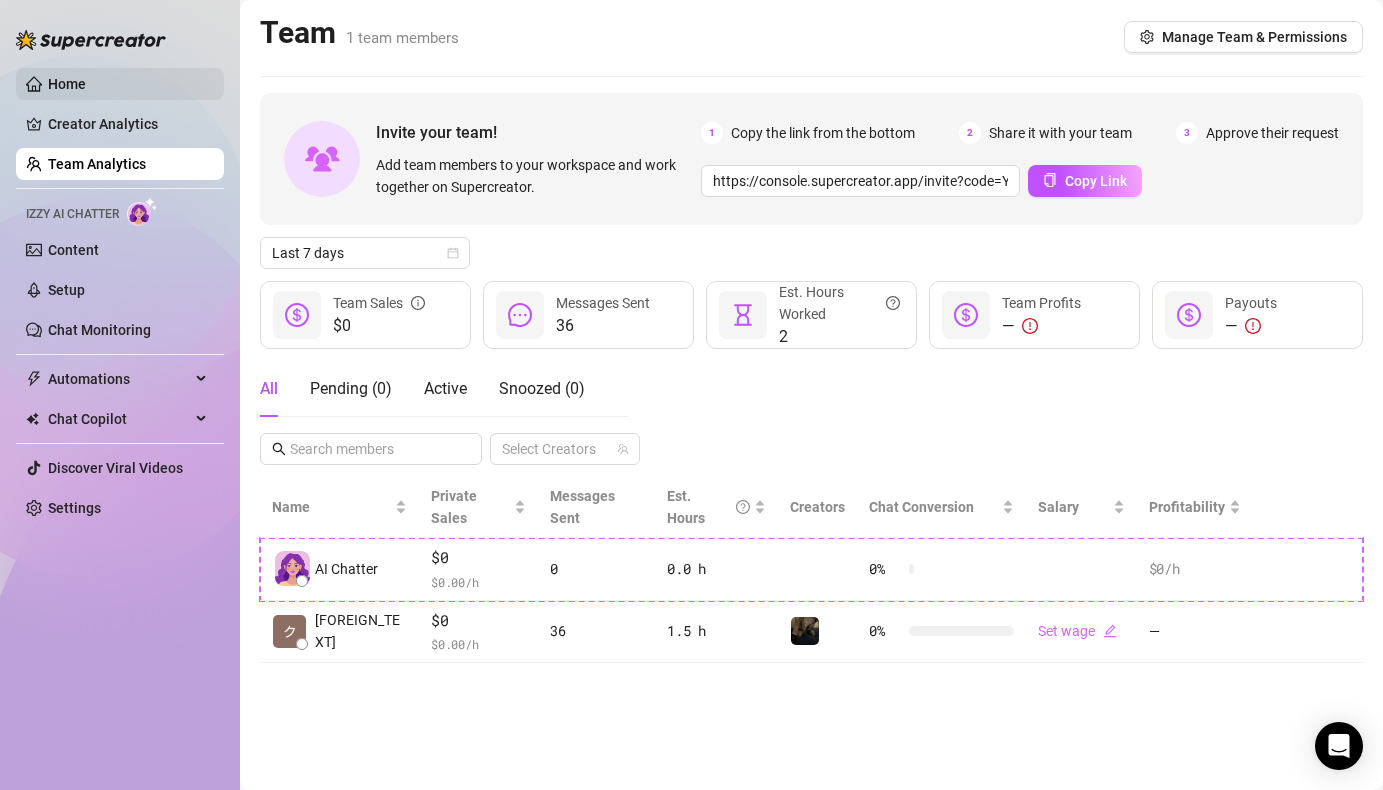 click on "Home" at bounding box center (67, 84) 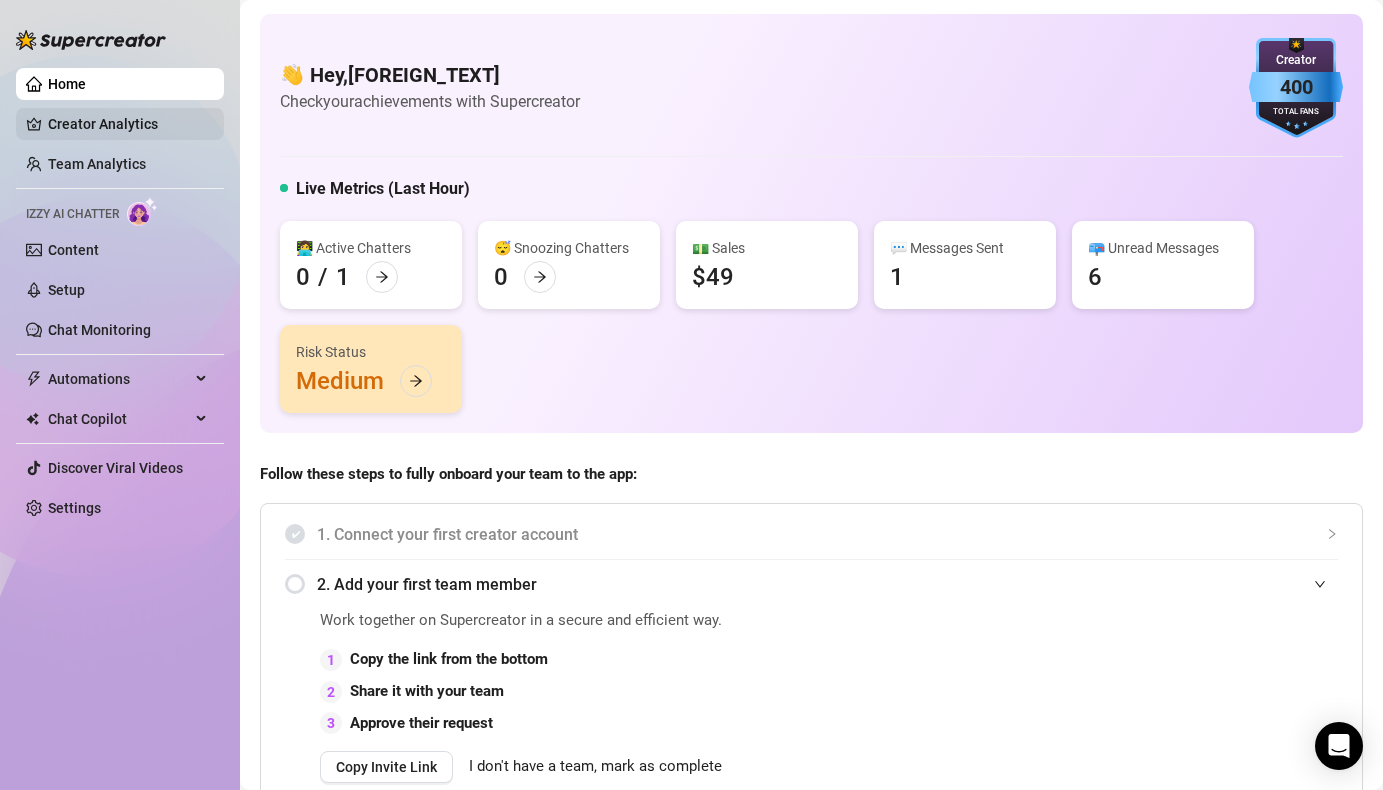 click on "Creator Analytics" at bounding box center [128, 124] 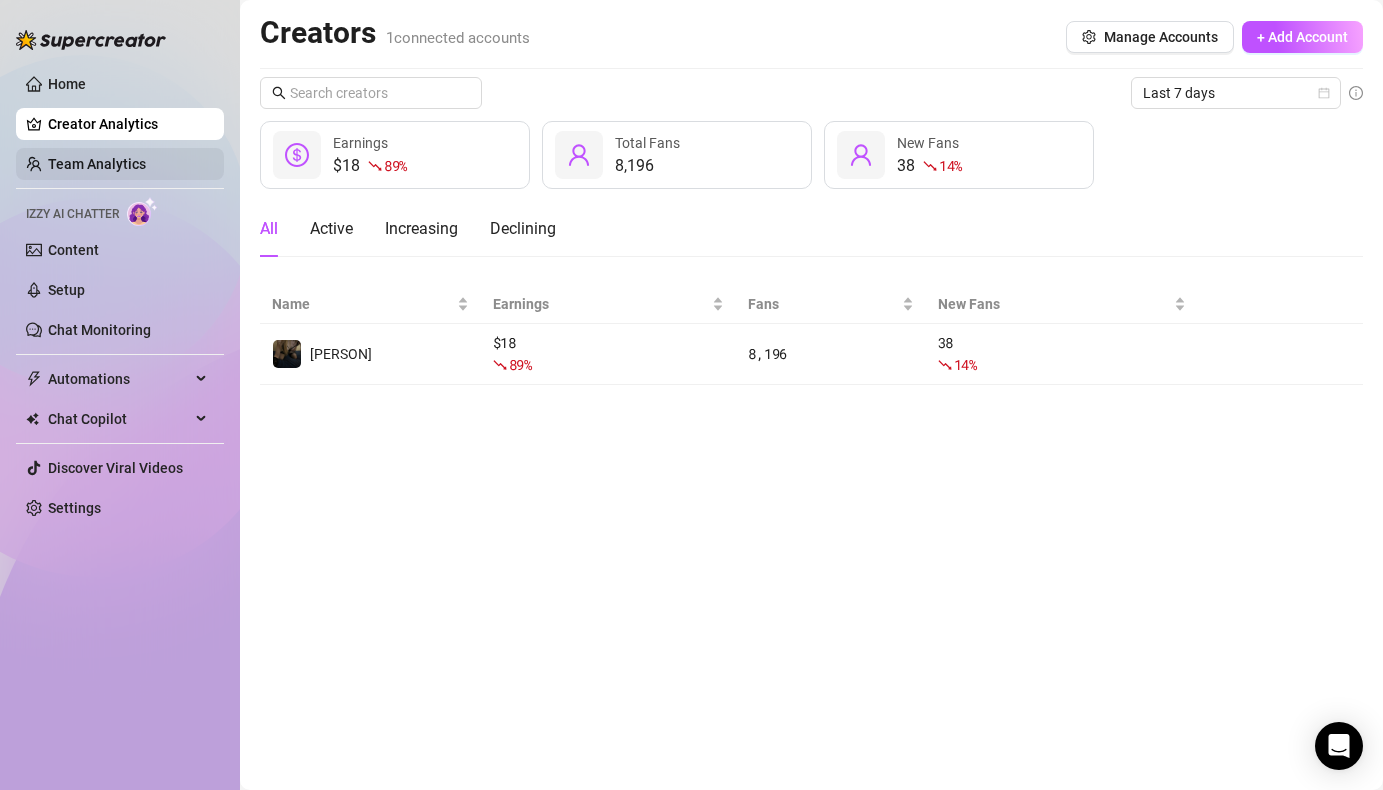 click on "Team Analytics" at bounding box center [97, 164] 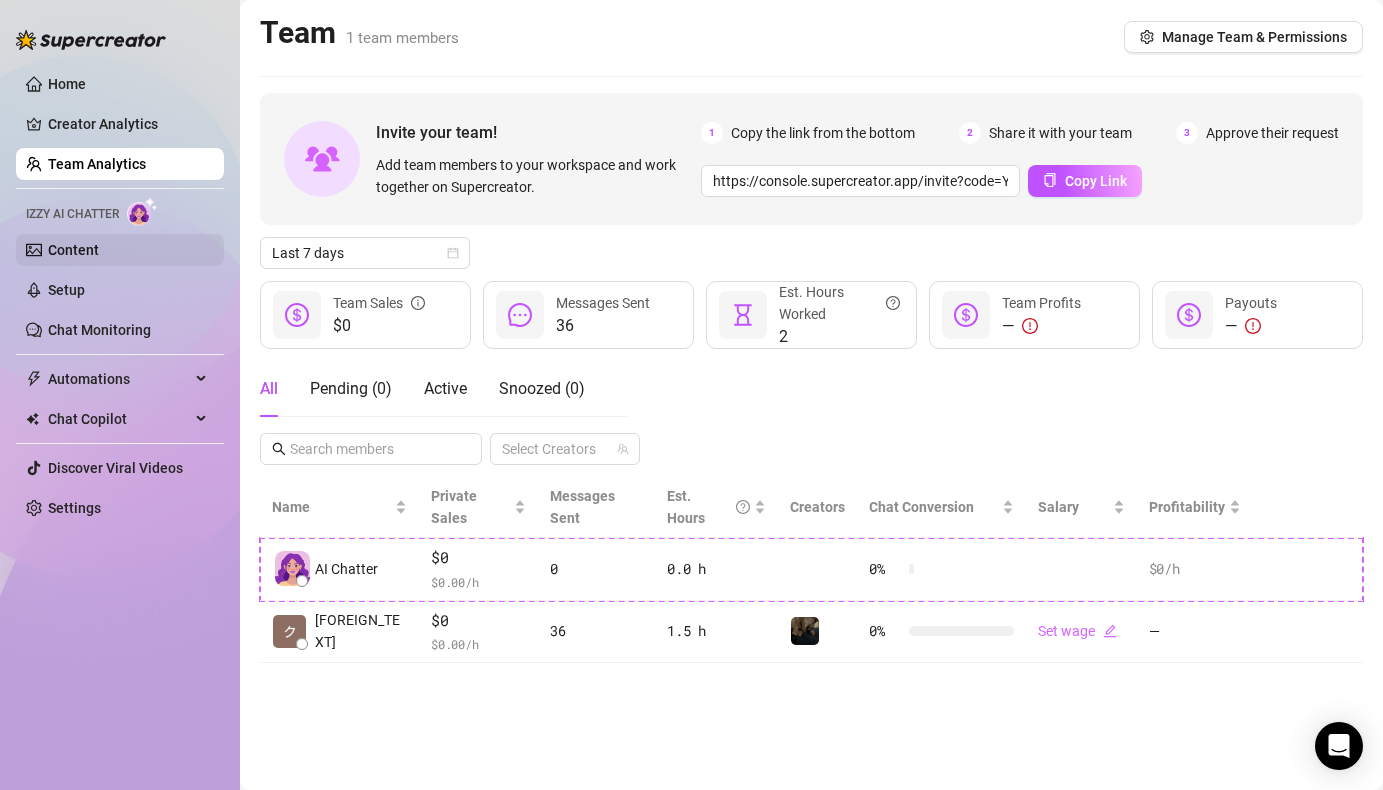 click on "Content" at bounding box center (73, 250) 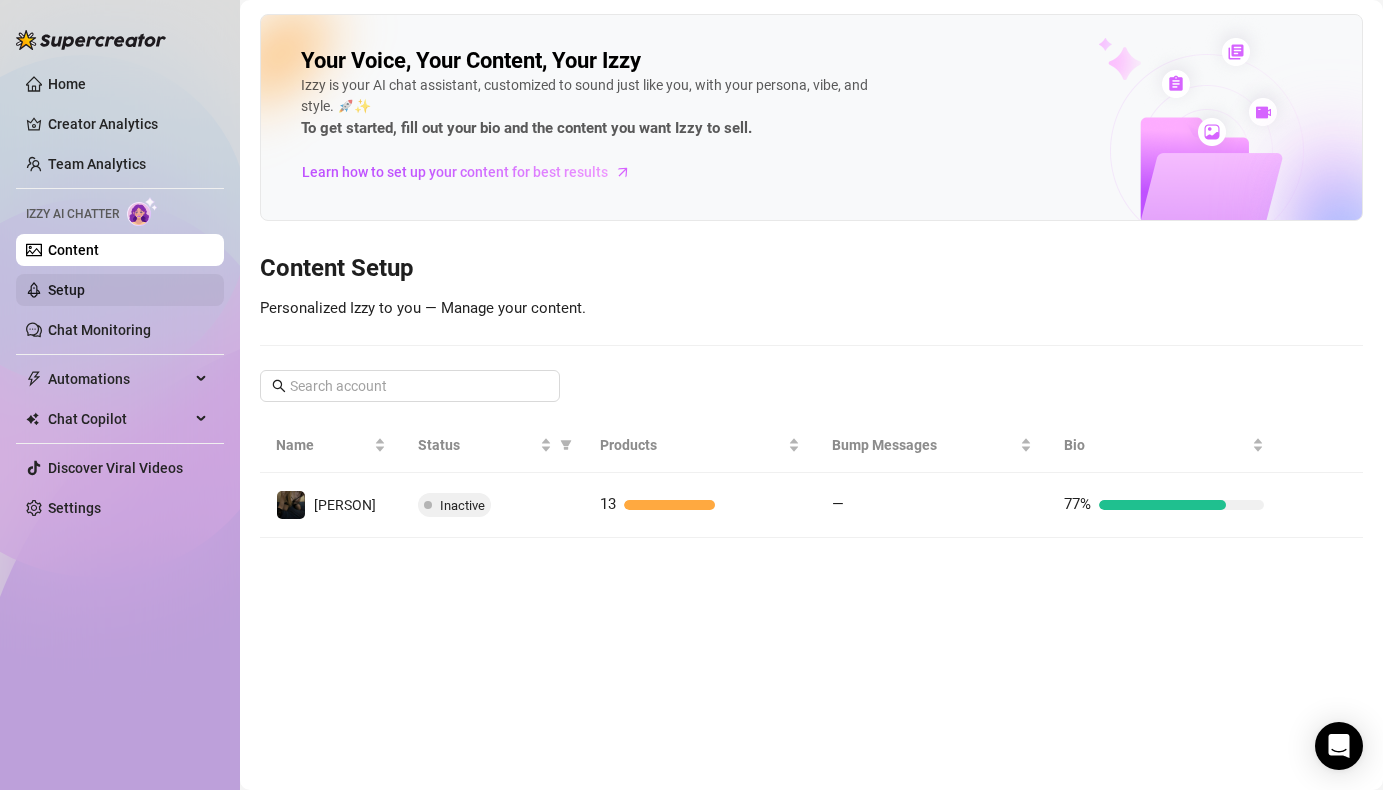 click on "Setup" at bounding box center [66, 290] 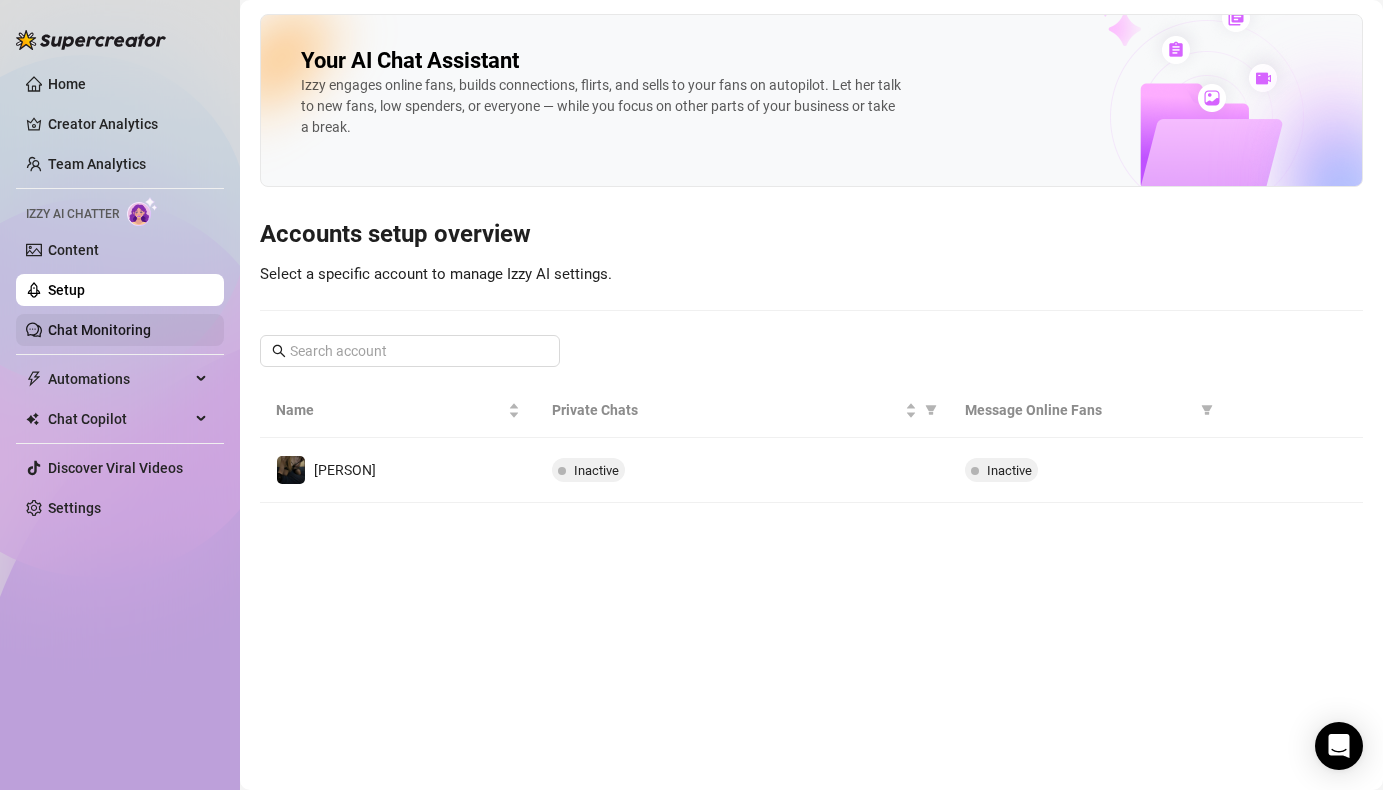 click on "Chat Monitoring" at bounding box center [99, 330] 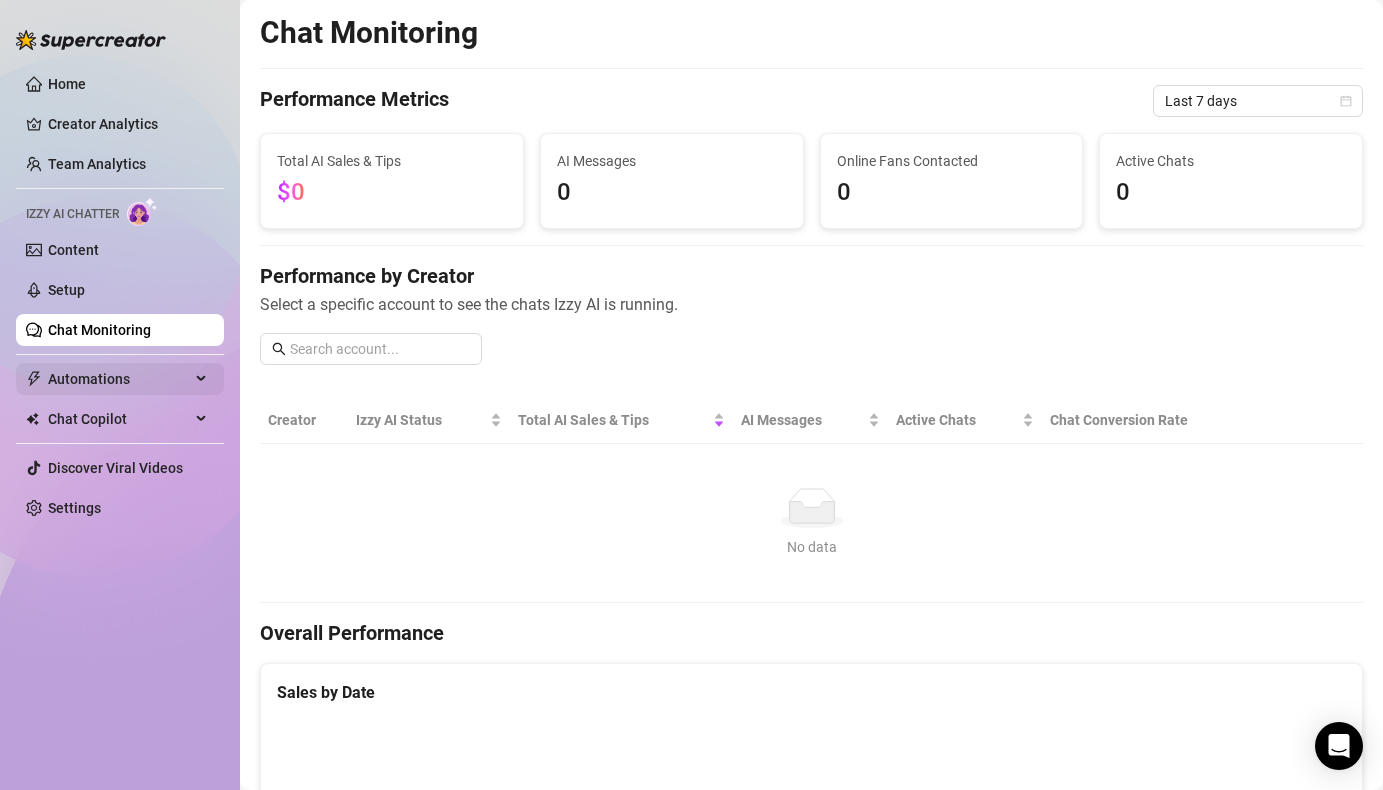 click on "Automations" at bounding box center (119, 379) 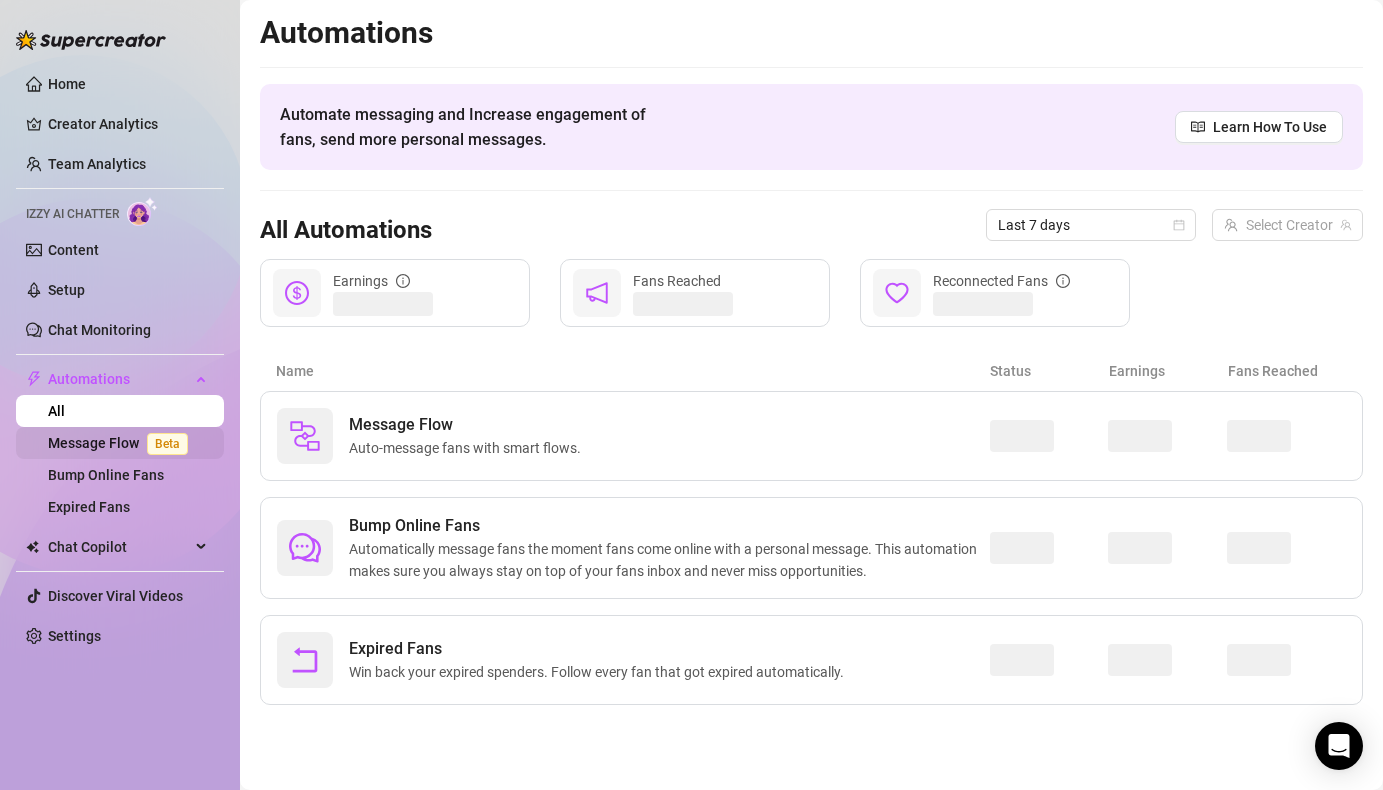 click on "Message Flow Beta" at bounding box center (122, 443) 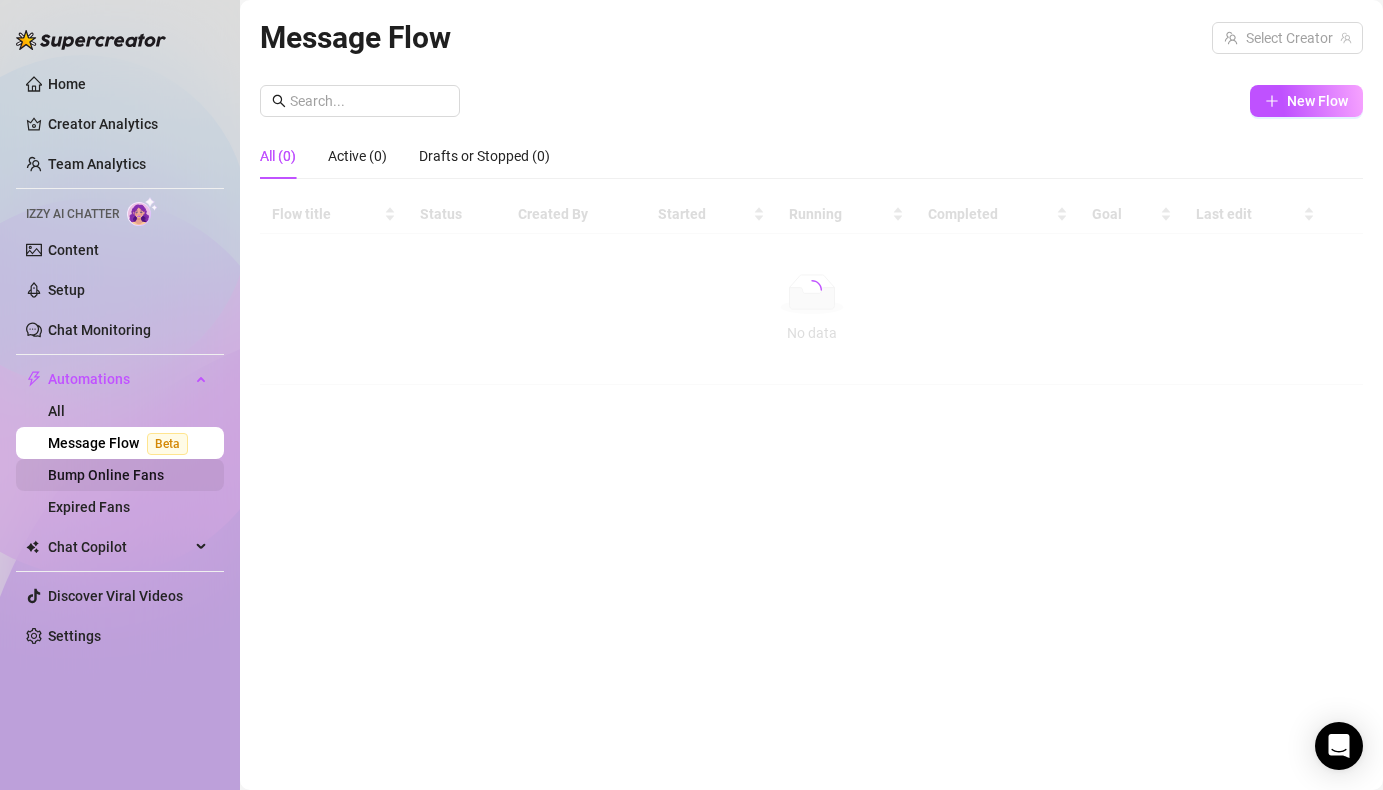 click on "Bump Online Fans" at bounding box center (106, 475) 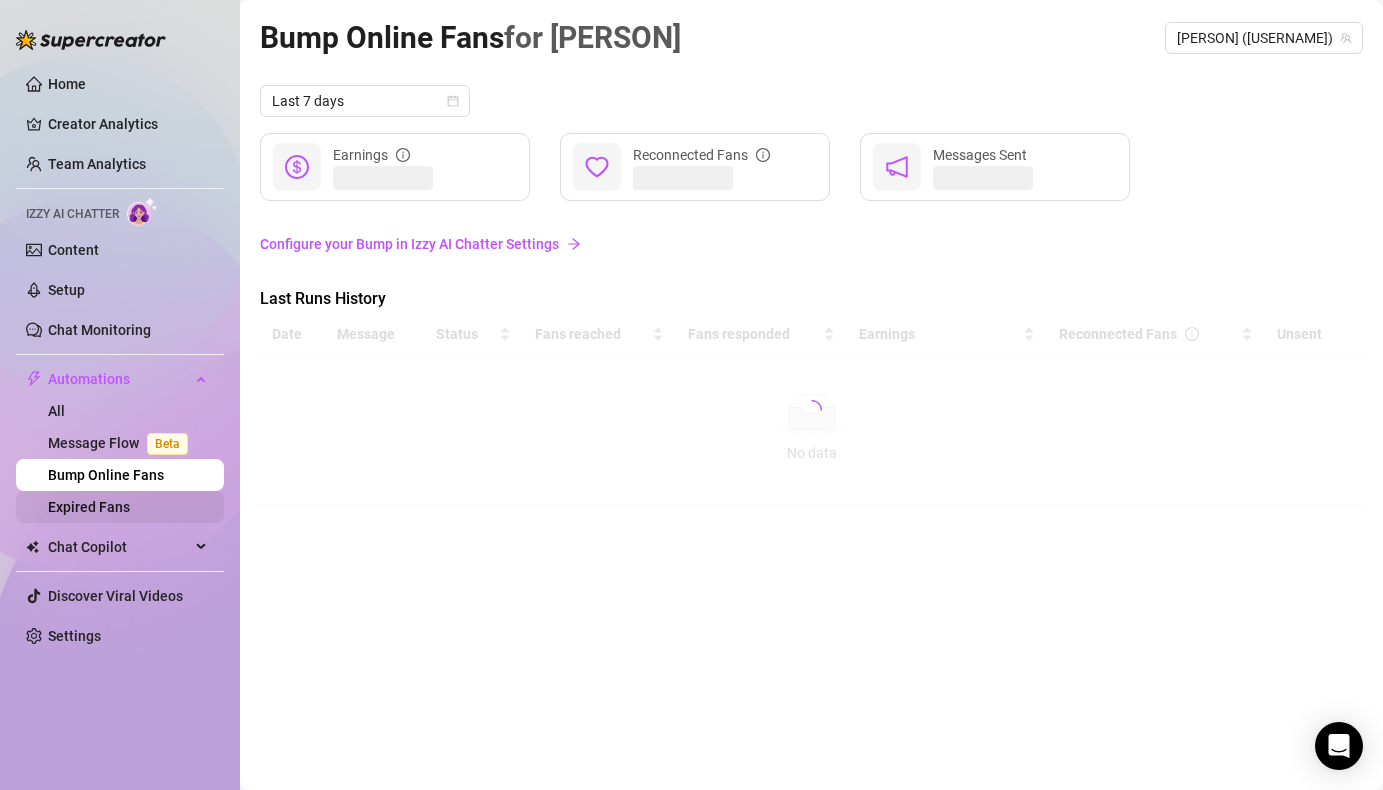 click on "Expired Fans" at bounding box center [89, 507] 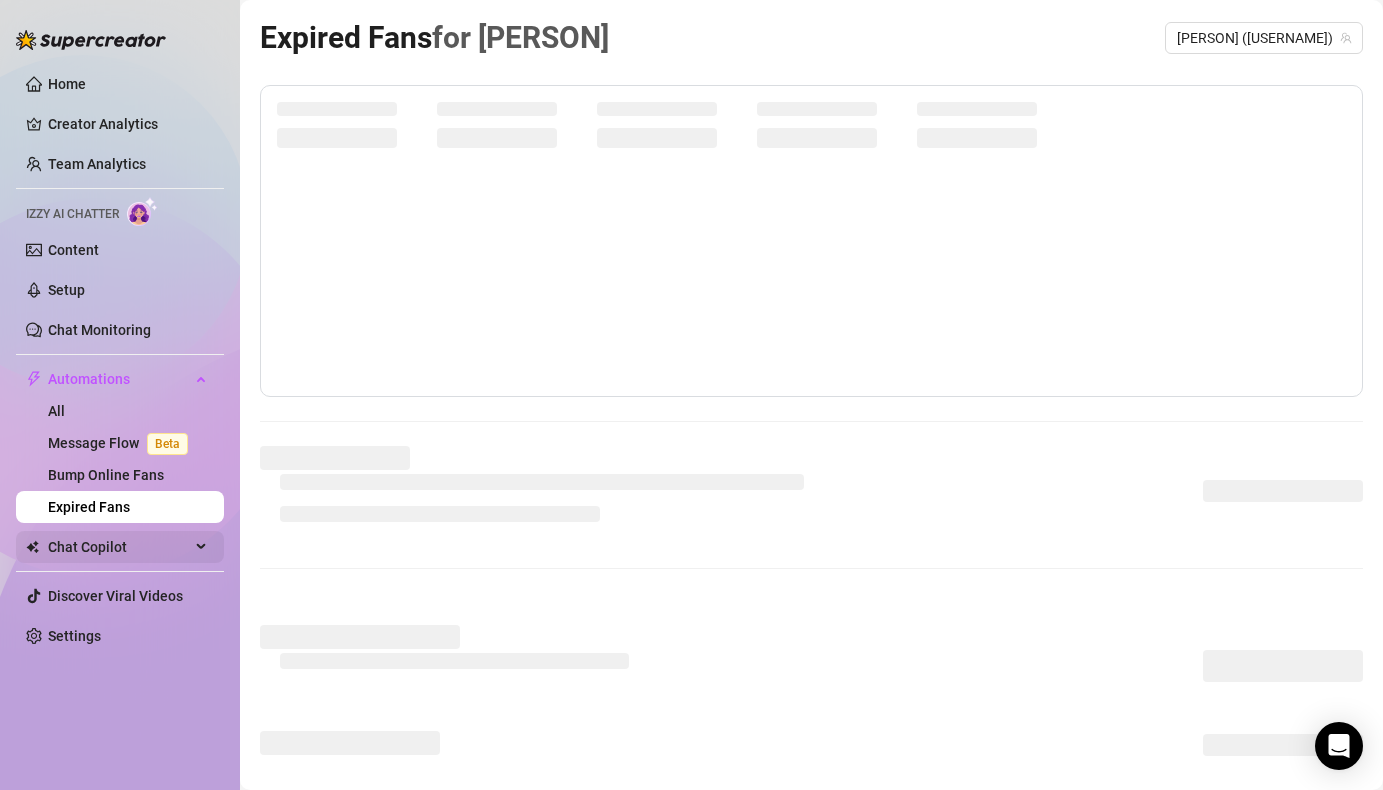 click on "Chat Copilot" at bounding box center [119, 547] 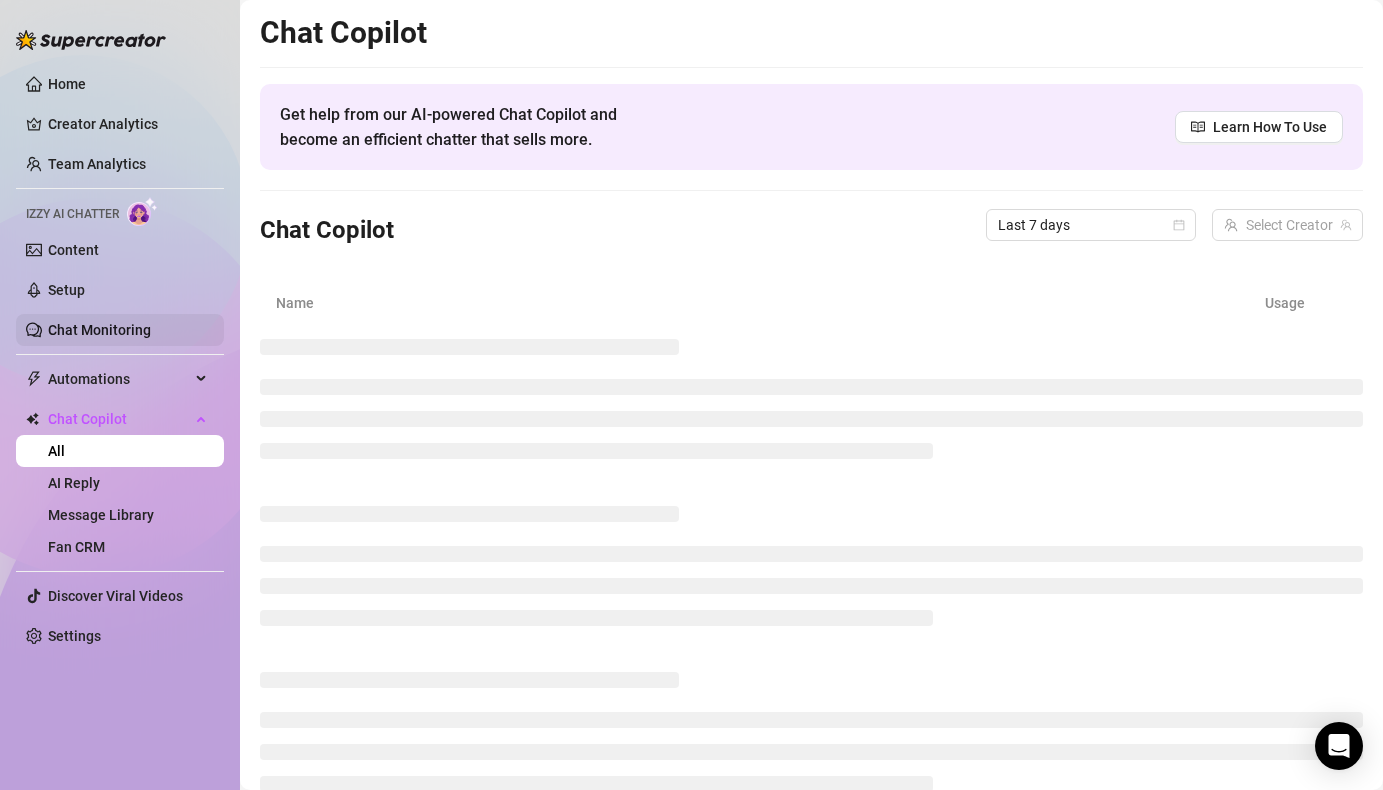 click on "Chat Monitoring" at bounding box center (99, 330) 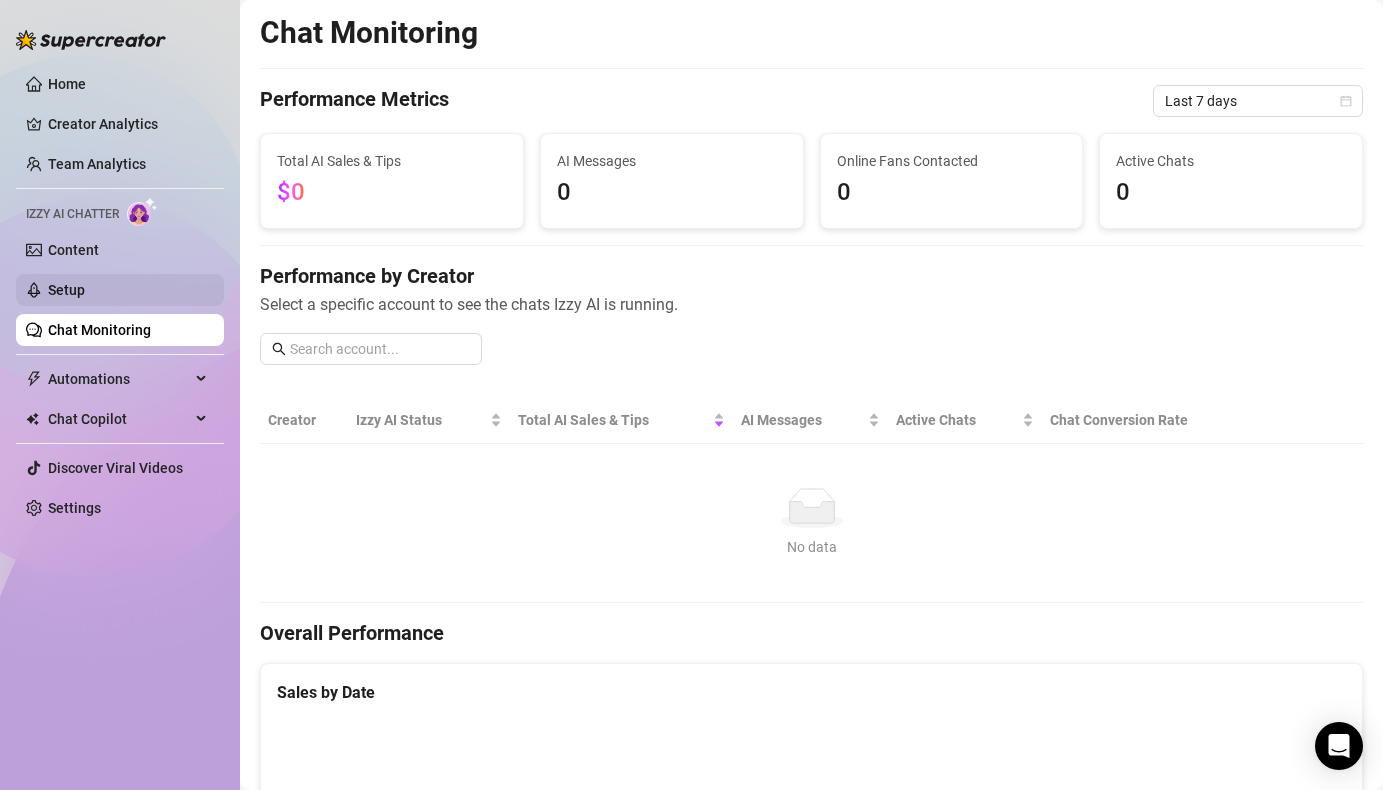 click on "Setup" at bounding box center [66, 290] 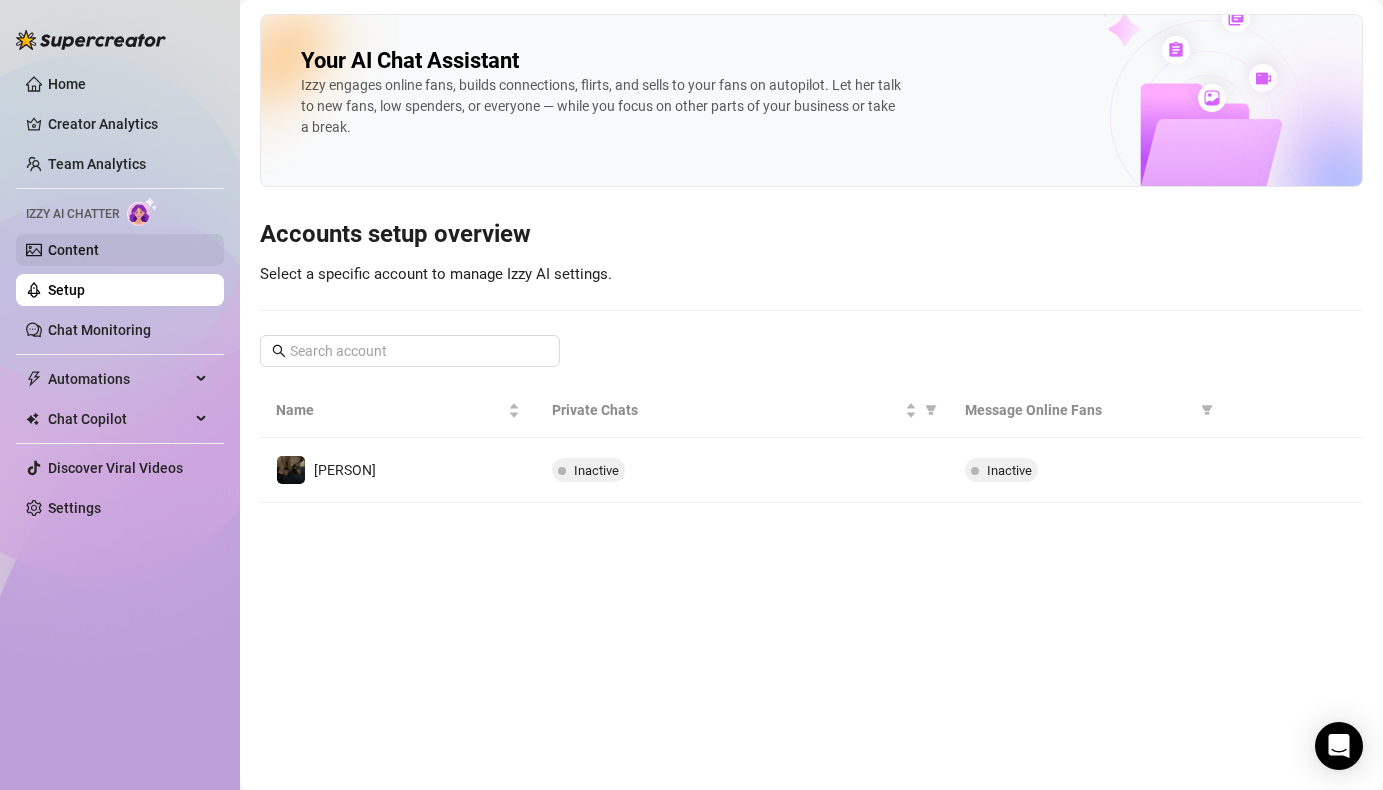 click on "Content" at bounding box center [73, 250] 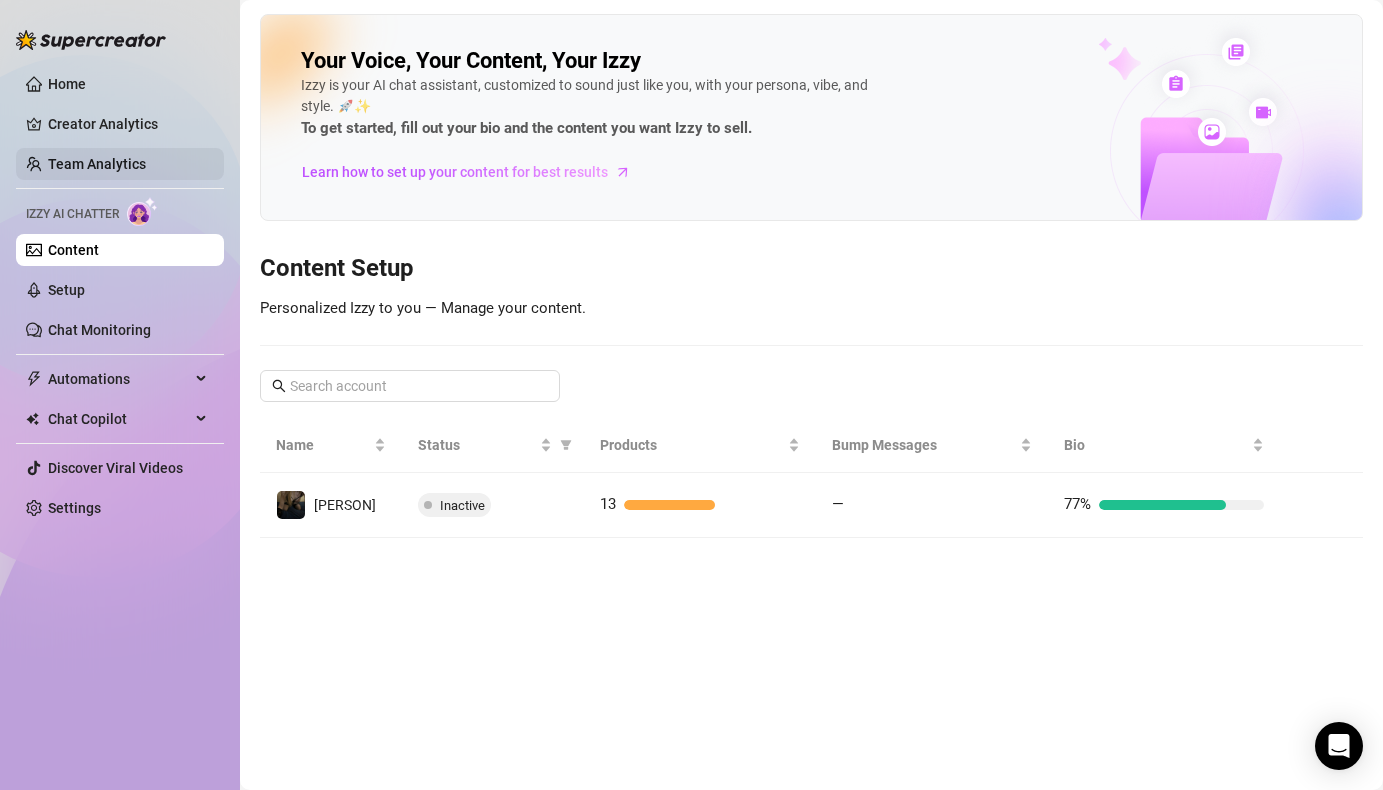 click on "Team Analytics" at bounding box center [97, 164] 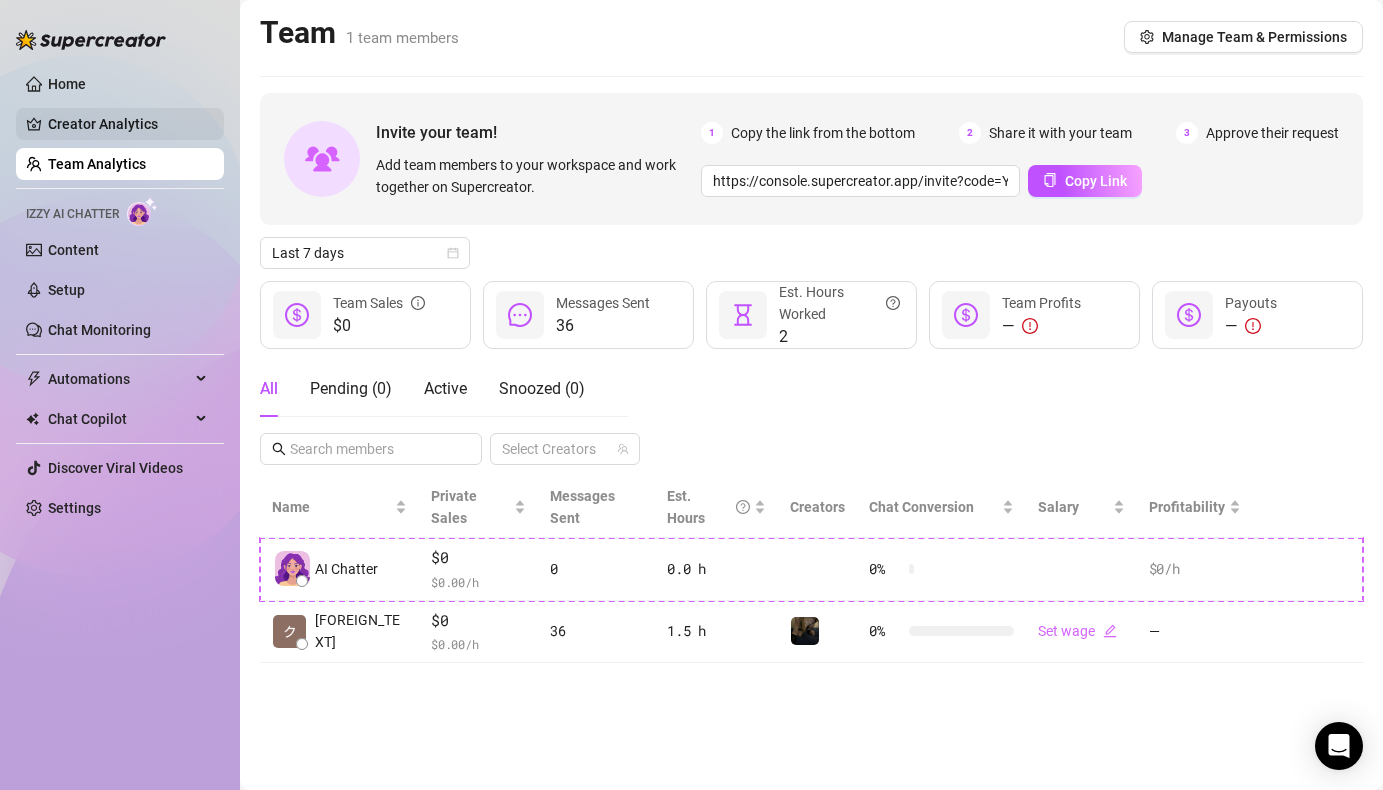 click on "Creator Analytics" at bounding box center [128, 124] 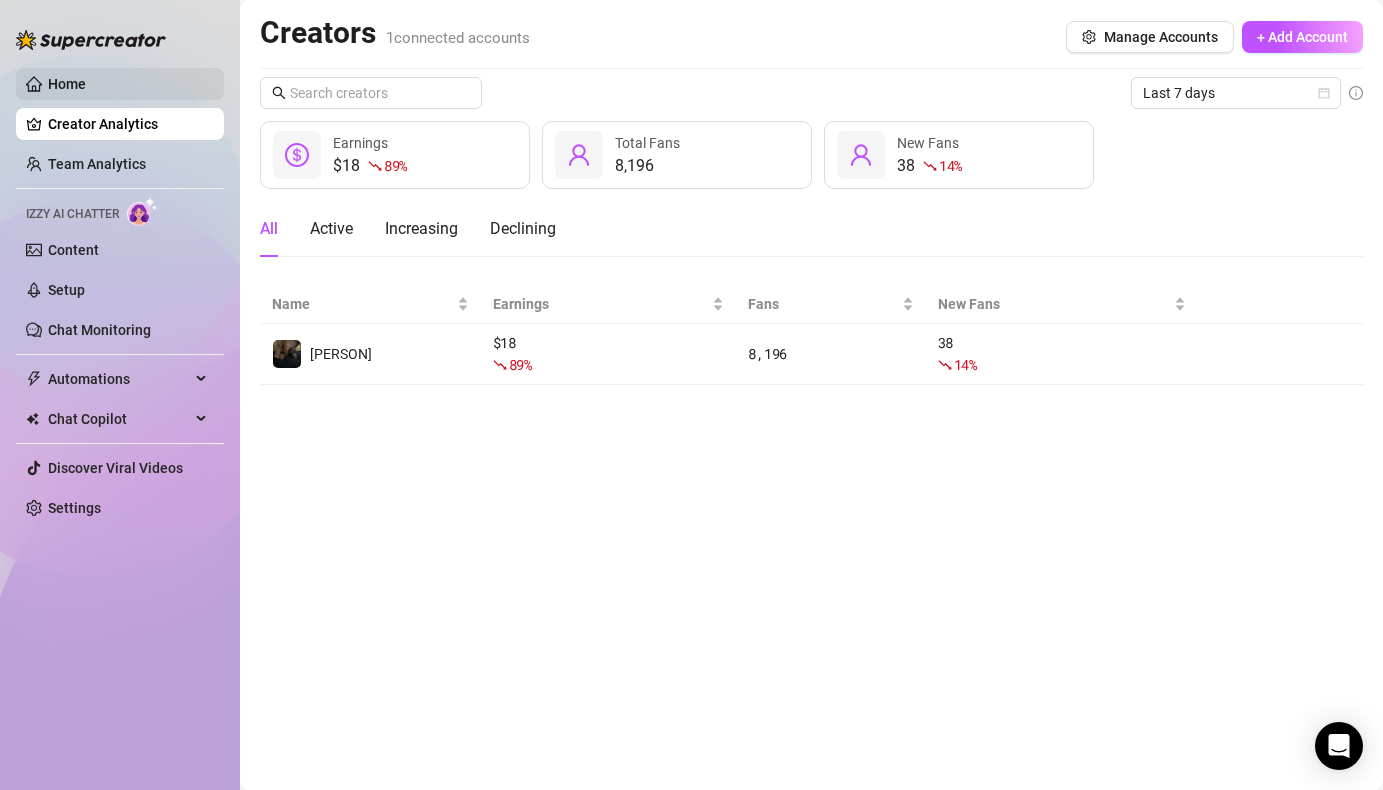 click on "Home" at bounding box center [67, 84] 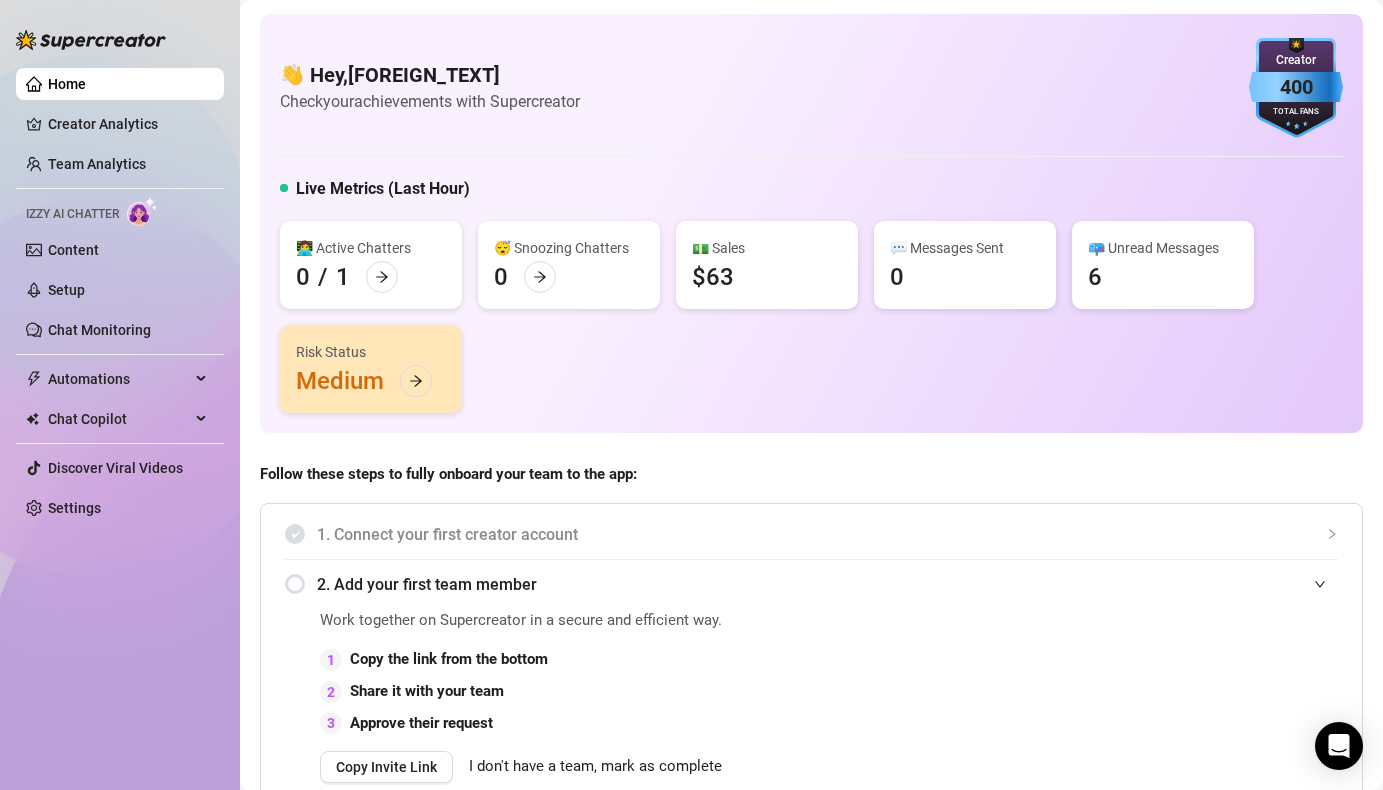click on "Home" at bounding box center (67, 84) 